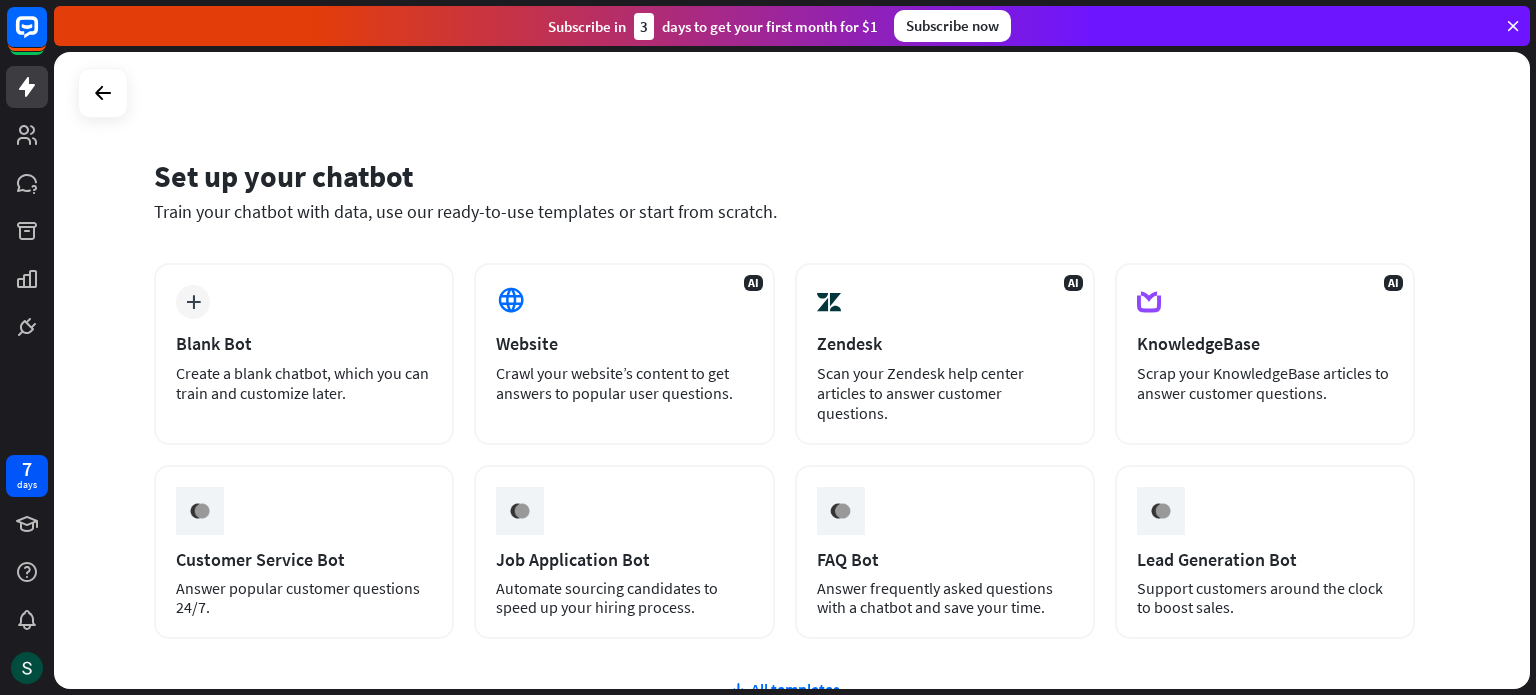 scroll, scrollTop: 0, scrollLeft: 0, axis: both 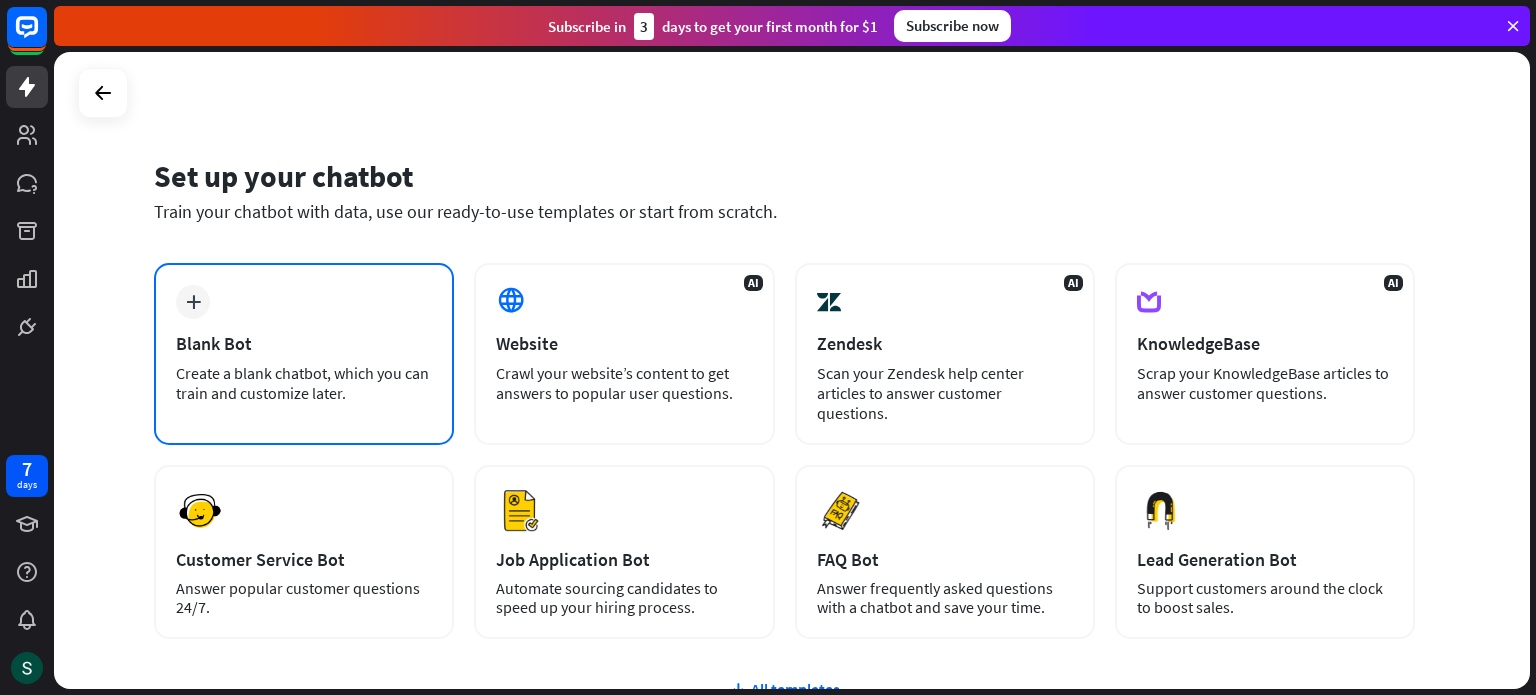 click on "plus   Blank Bot
Create a blank chatbot, which you can train and
customize later." at bounding box center (304, 354) 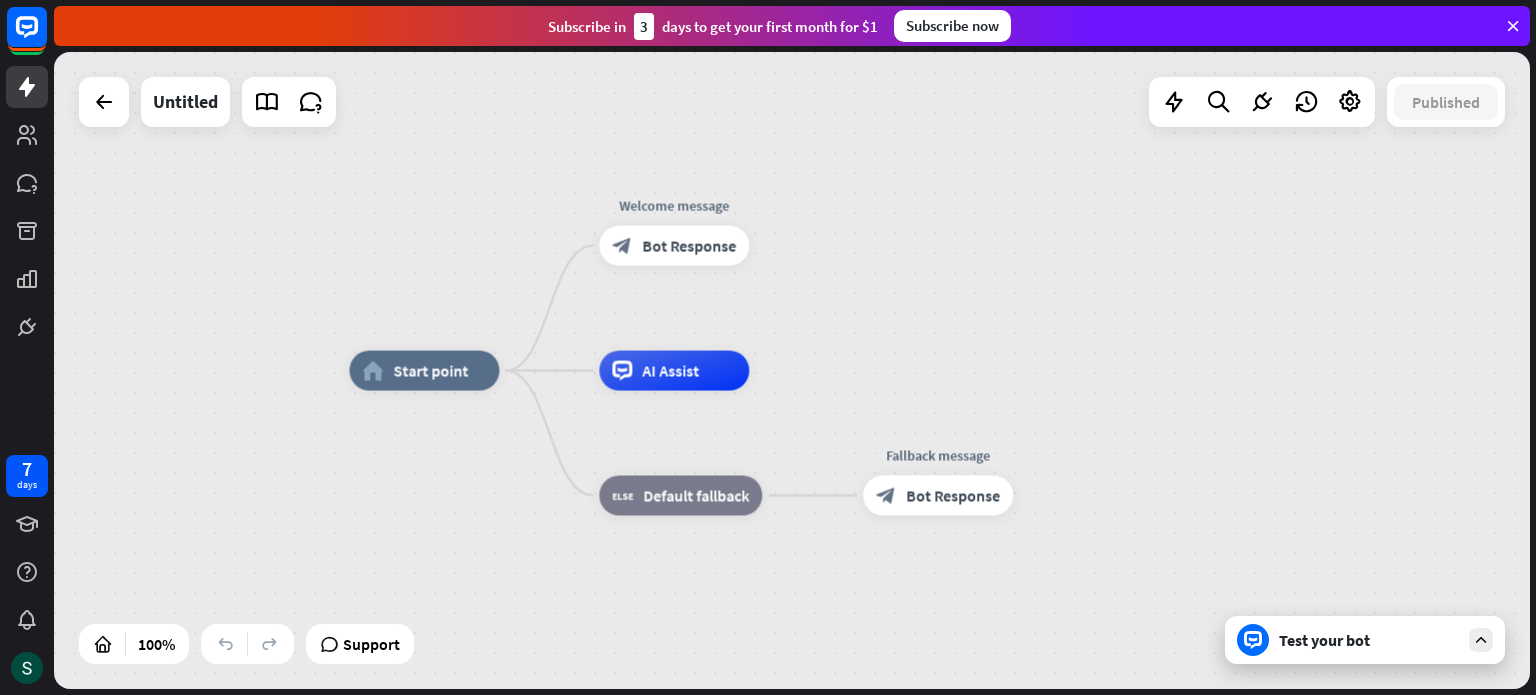 click on "Test your bot" at bounding box center (1369, 640) 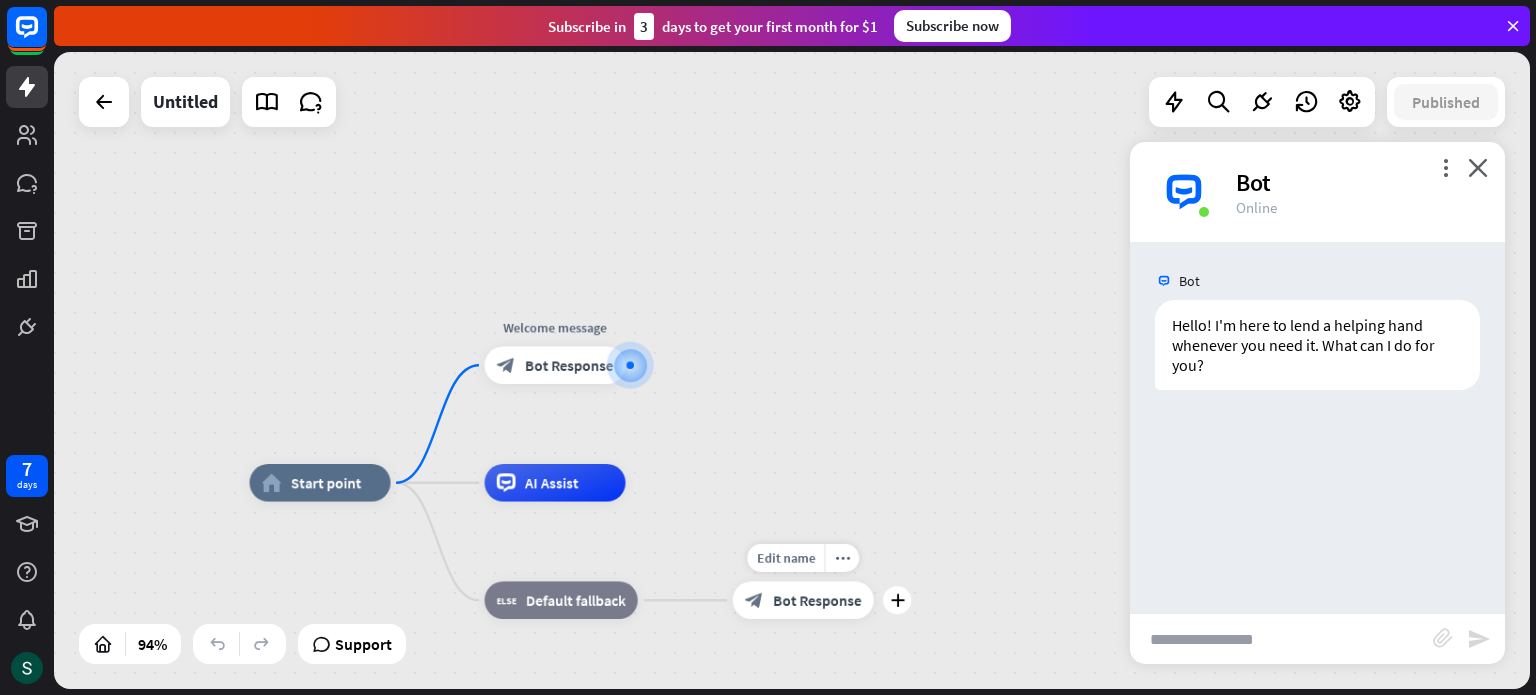 click on "Bot Response" at bounding box center [817, 600] 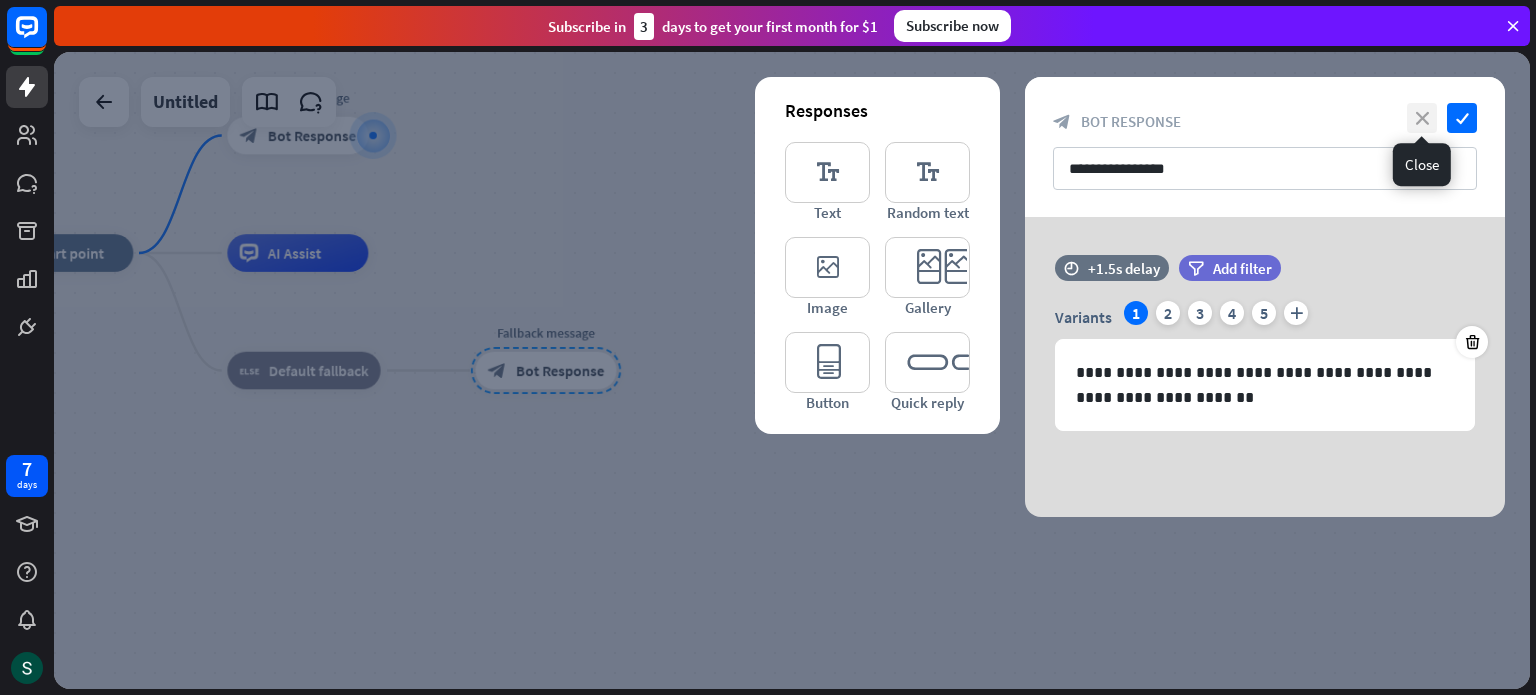 click on "close" at bounding box center (1422, 118) 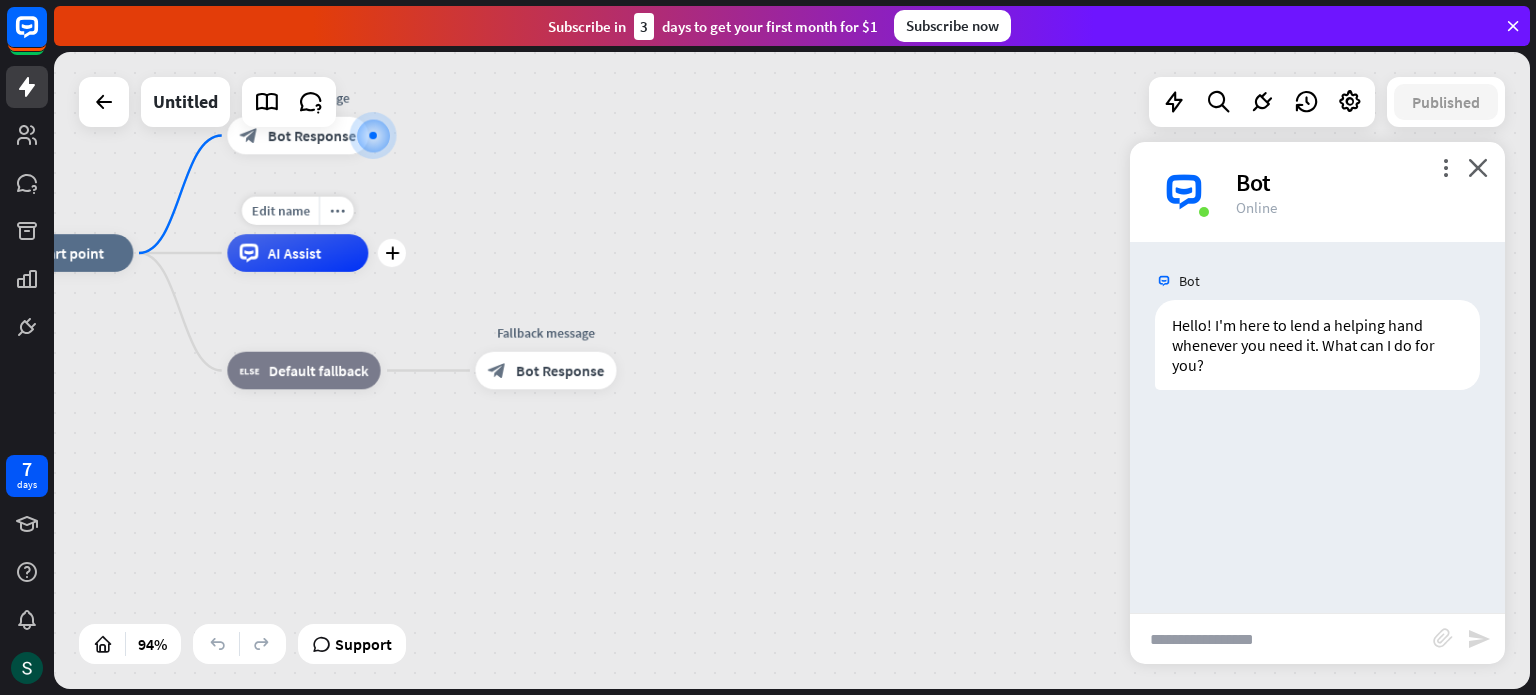 click on "AI Assist" at bounding box center (297, 253) 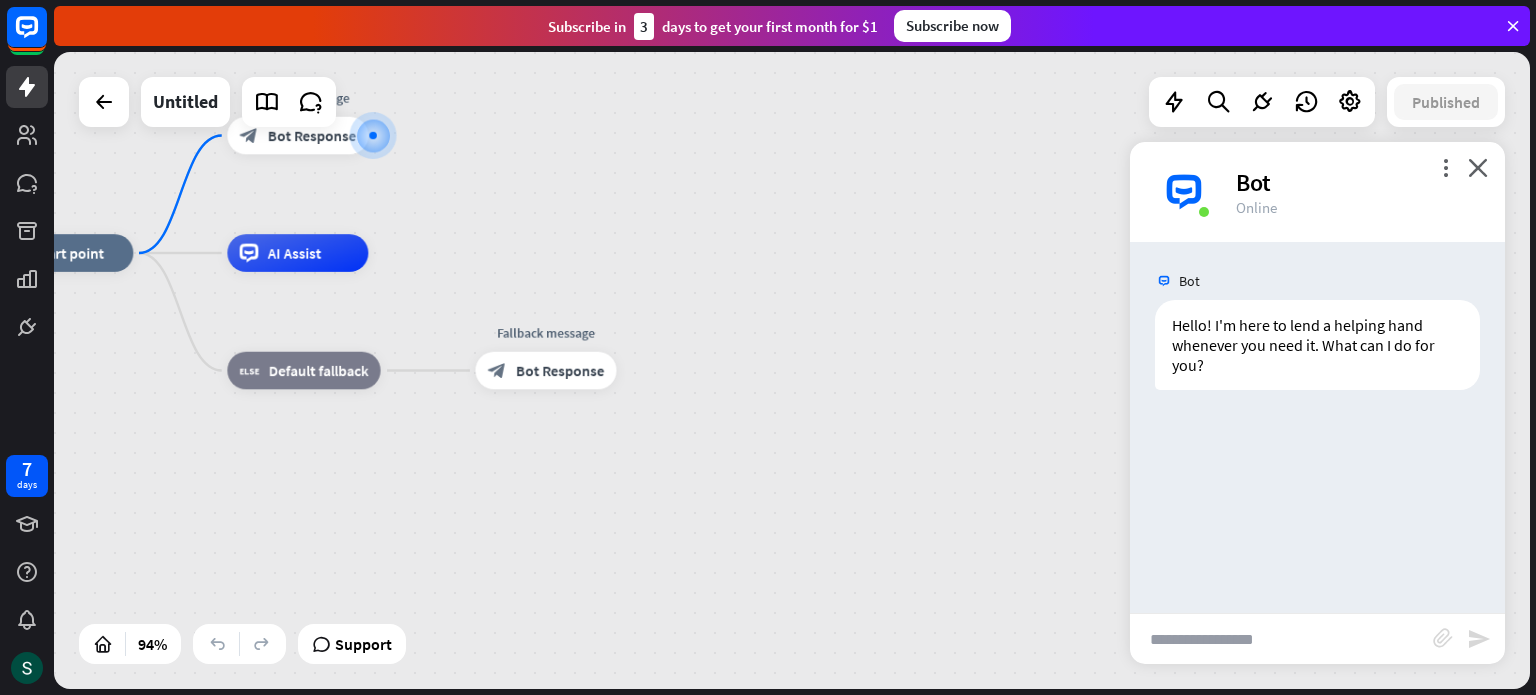 click on "home_2   Start point                 Welcome message   block_bot_response   Bot Response                         AI Assist                   block_fallback   Default fallback                 Fallback message   block_bot_response   Bot Response" at bounding box center (685, 552) 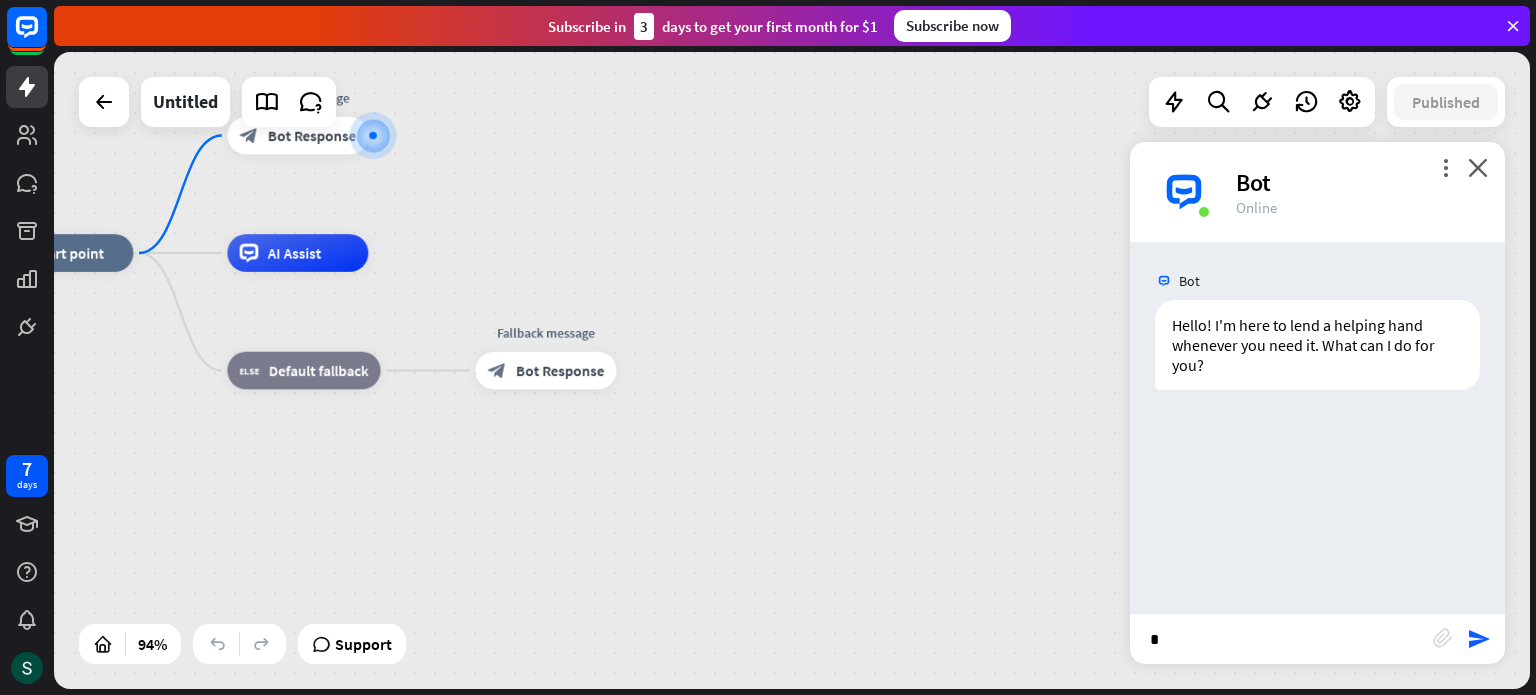 type on "**" 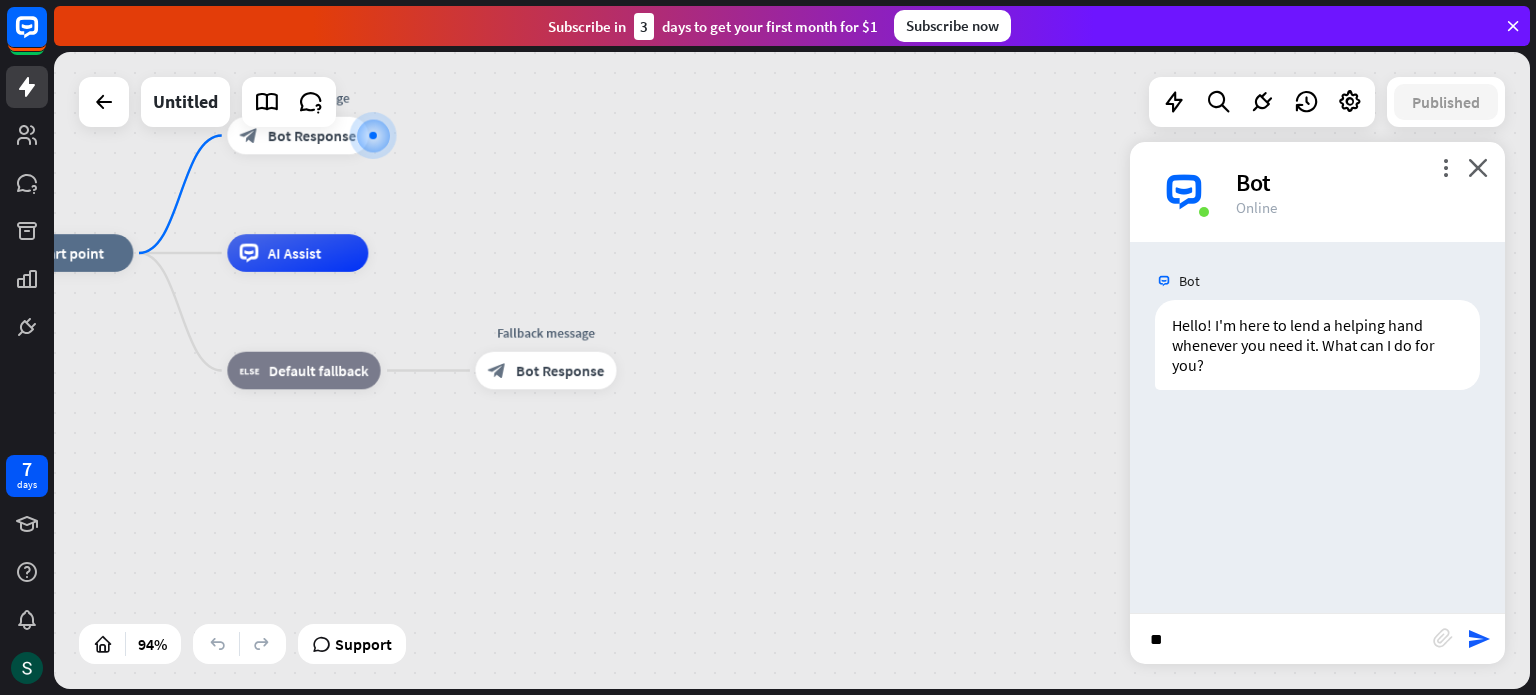 type 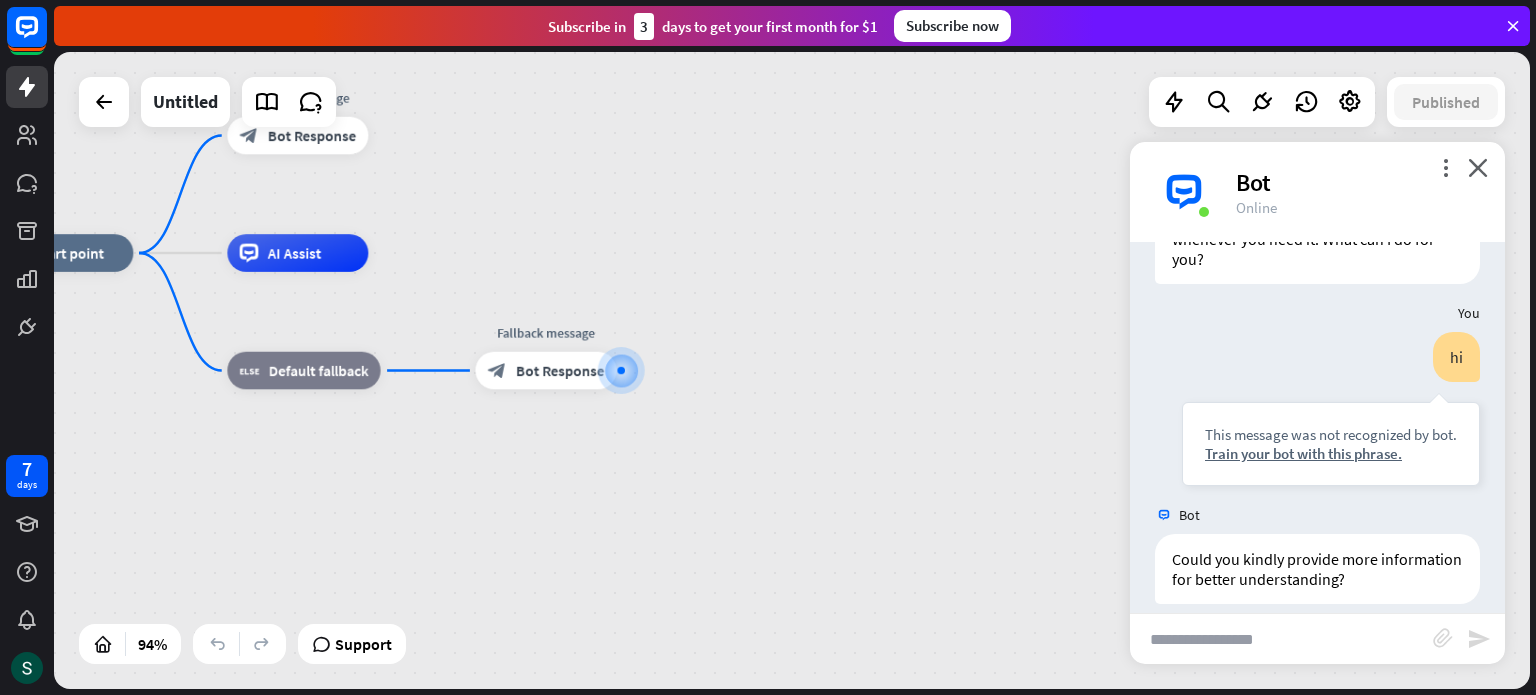 scroll, scrollTop: 126, scrollLeft: 0, axis: vertical 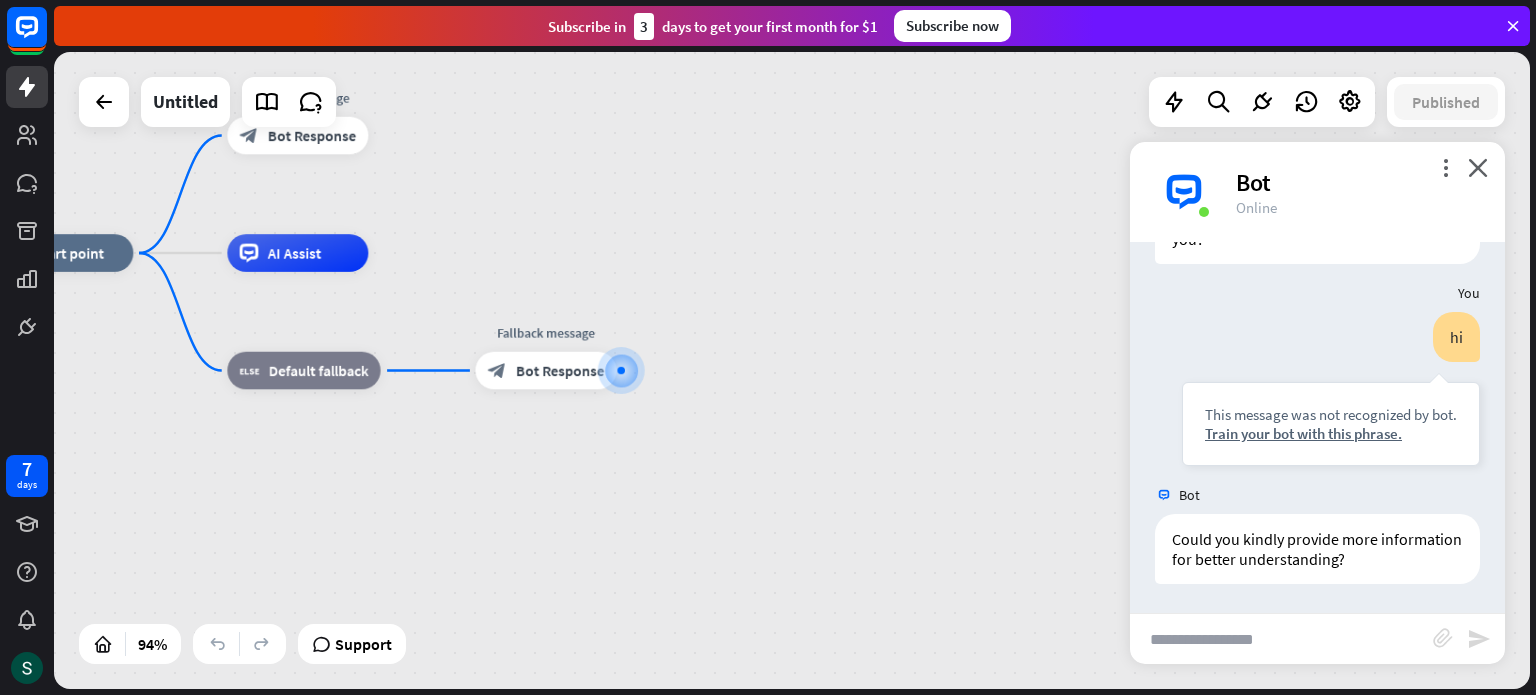 click on "home_2   Start point                 Welcome message   block_bot_response   Bot Response                     AI Assist                   block_fallback   Default fallback                 Fallback message   block_bot_response   Bot Response" at bounding box center [685, 552] 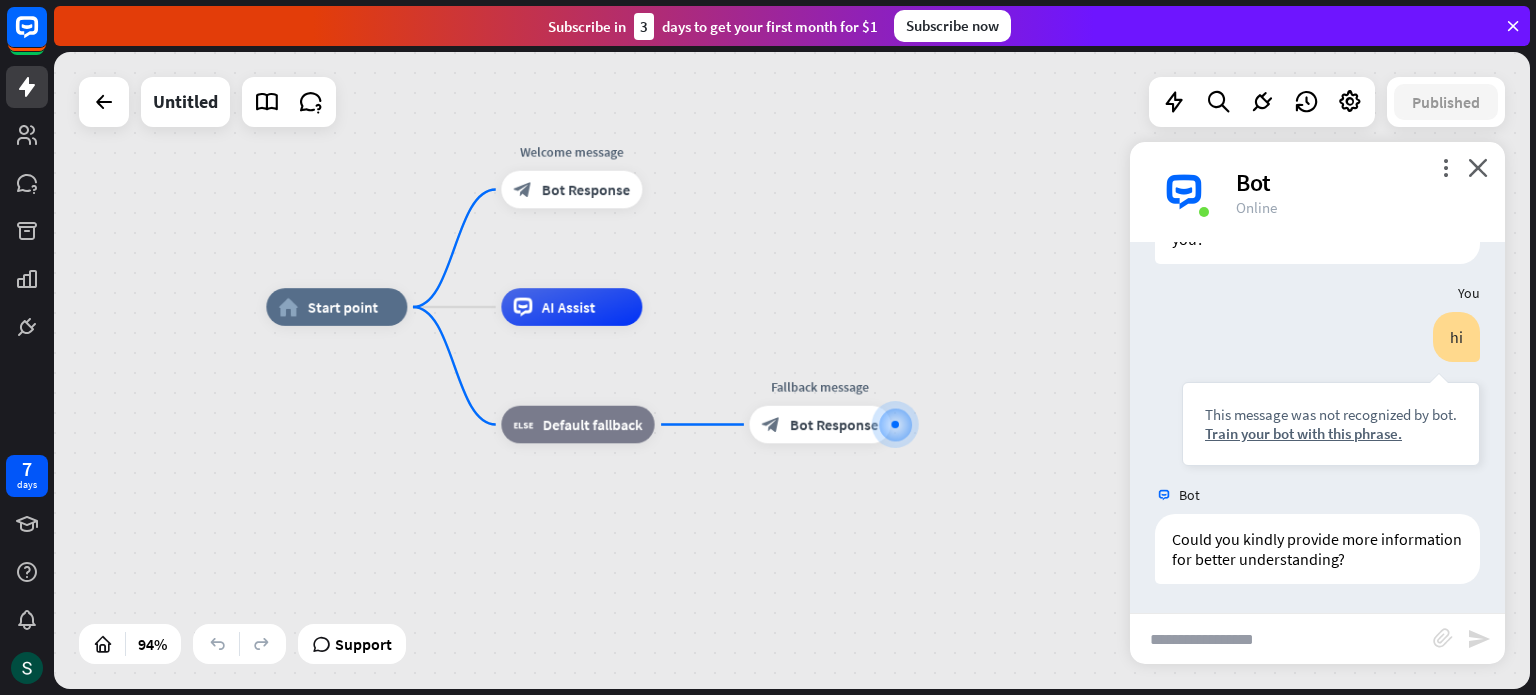 drag, startPoint x: 378, startPoint y: 479, endPoint x: 648, endPoint y: 525, distance: 273.8905 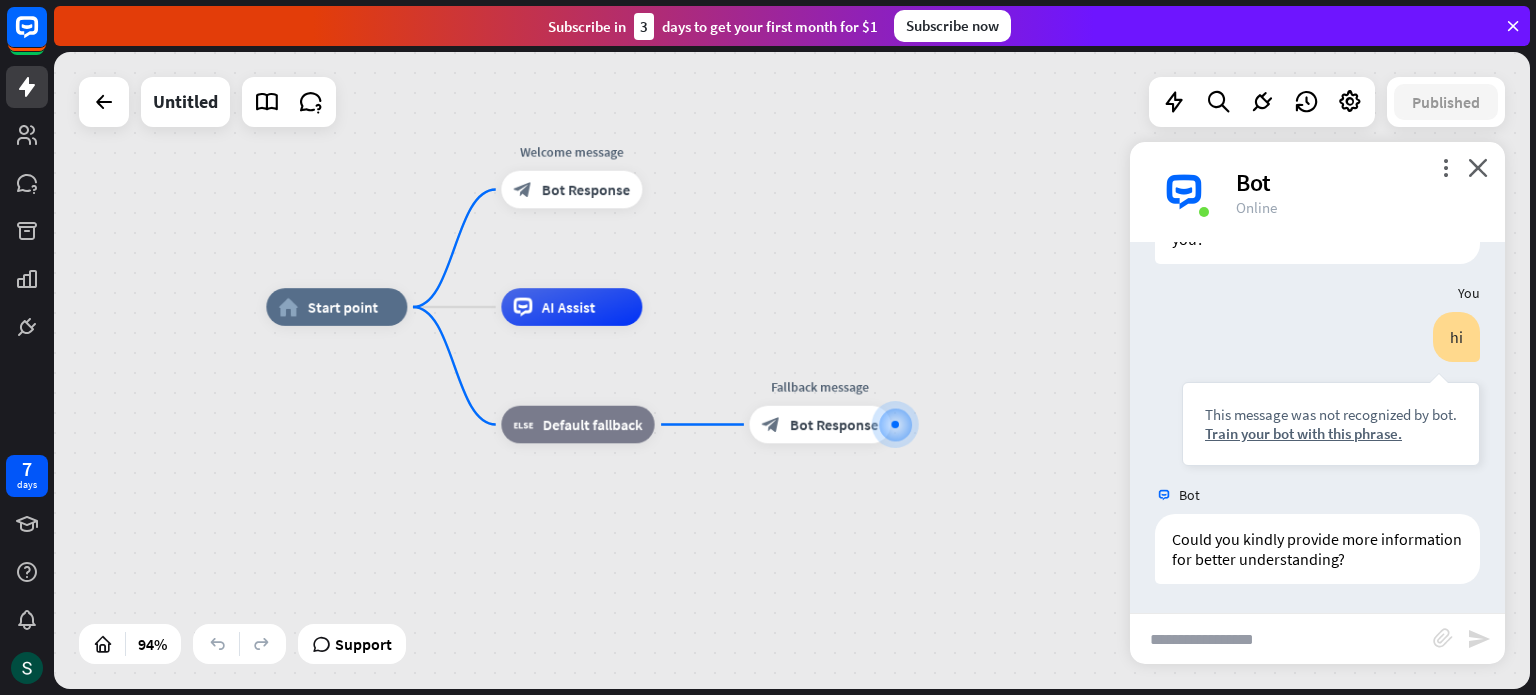 click on "home_2   Start point                 Welcome message   block_bot_response   Bot Response                     AI Assist                   block_fallback   Default fallback                 Fallback message   block_bot_response   Bot Response" at bounding box center (959, 606) 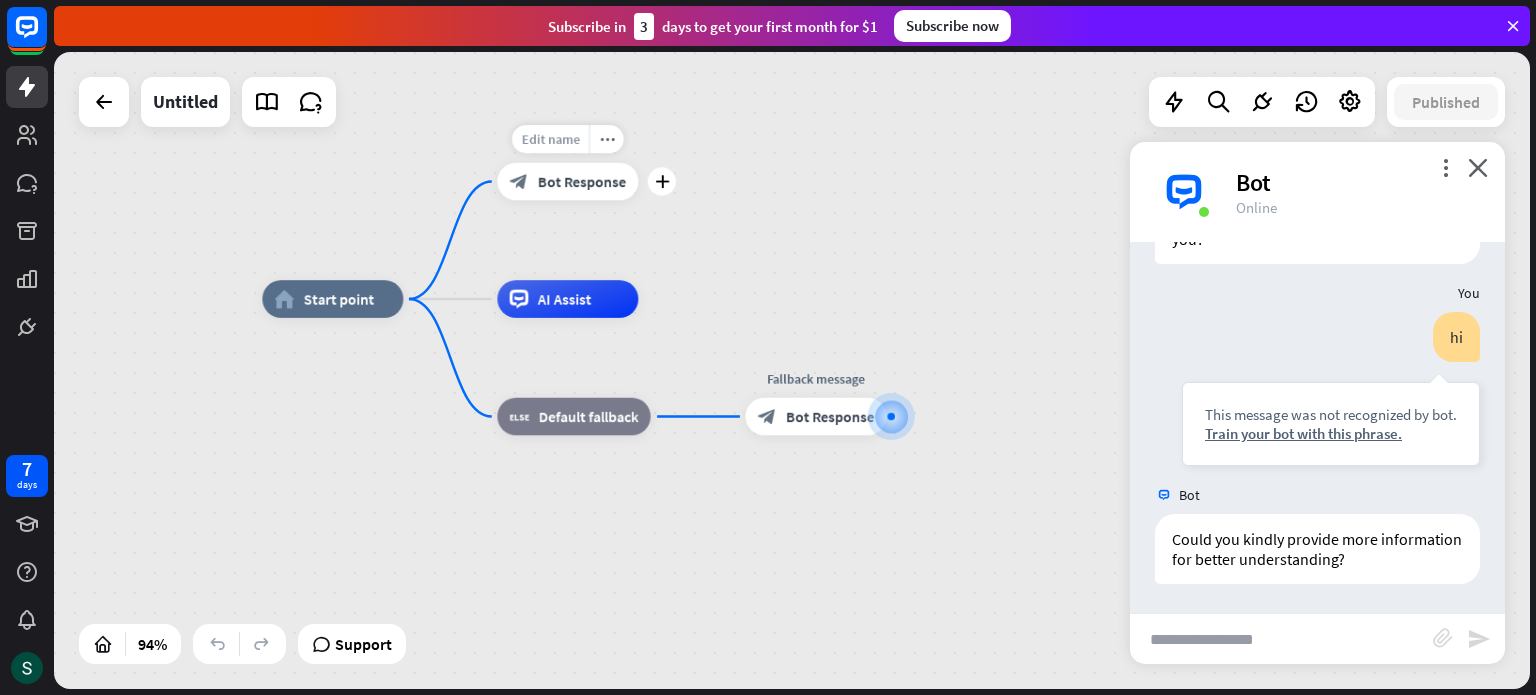 click on "Edit name" at bounding box center (550, 139) 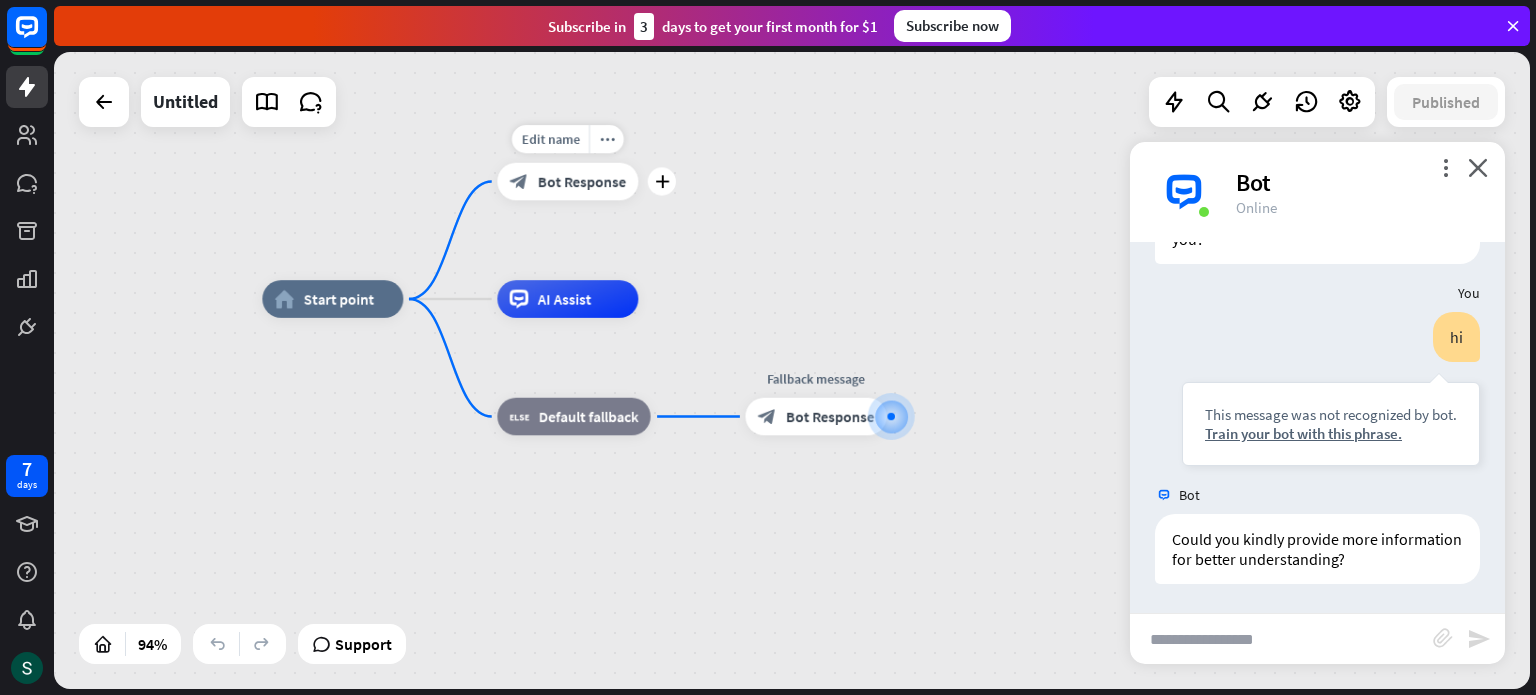 click on "Bot Response" at bounding box center (582, 181) 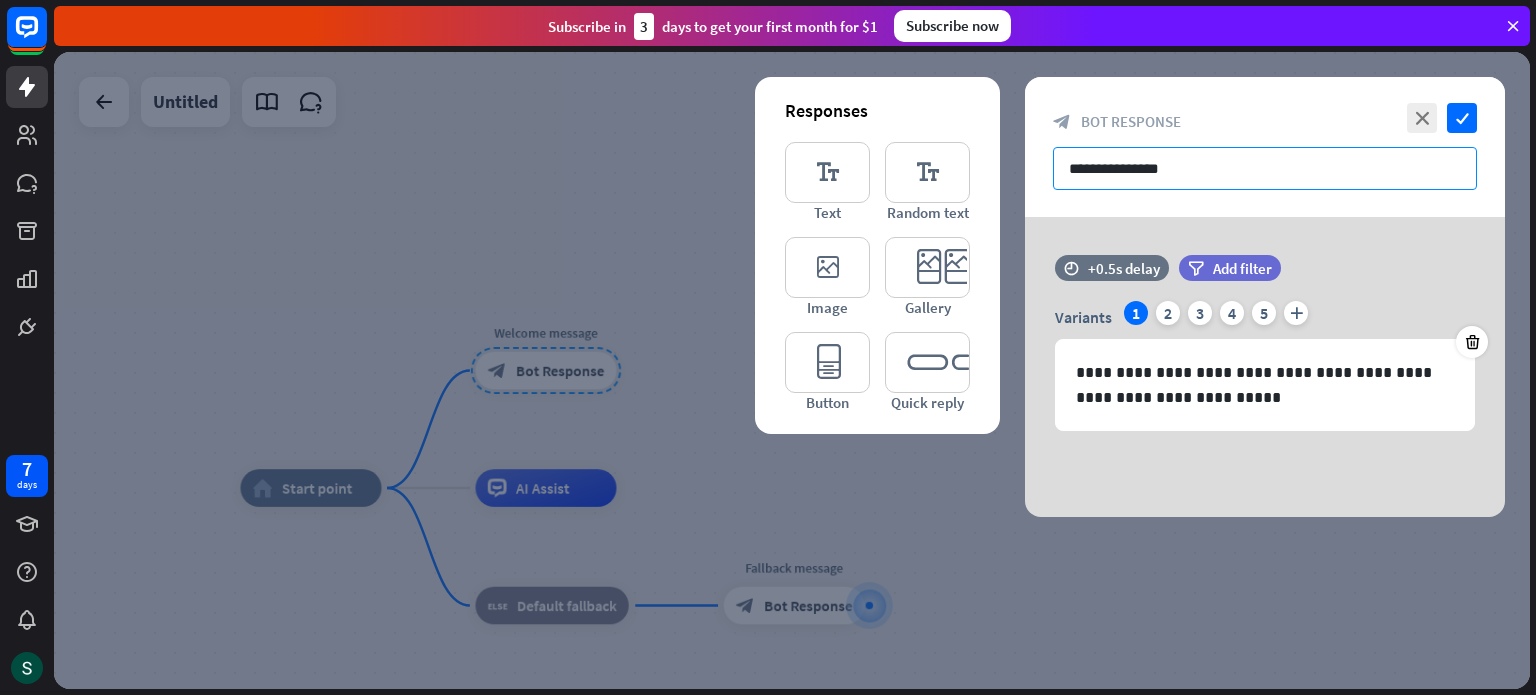 drag, startPoint x: 1195, startPoint y: 177, endPoint x: 1072, endPoint y: 168, distance: 123.32883 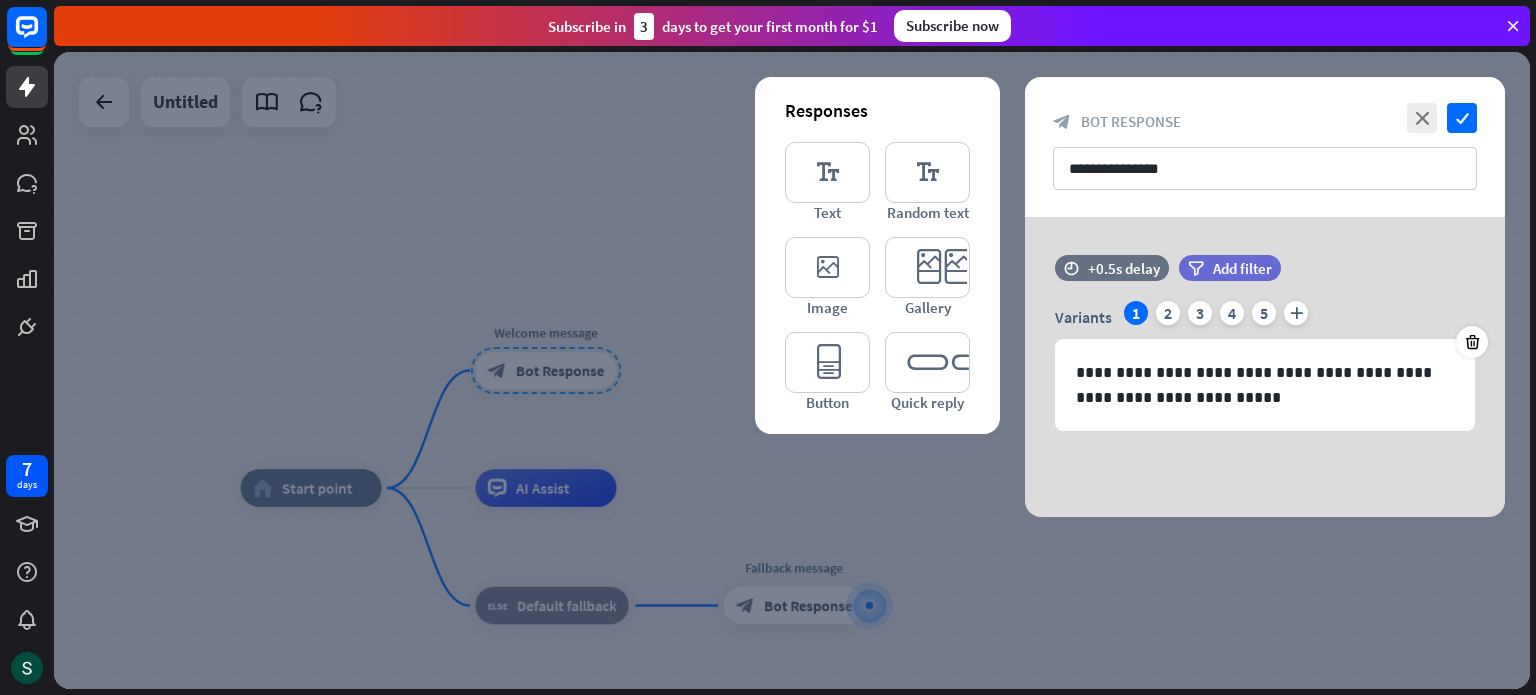 click at bounding box center [792, 370] 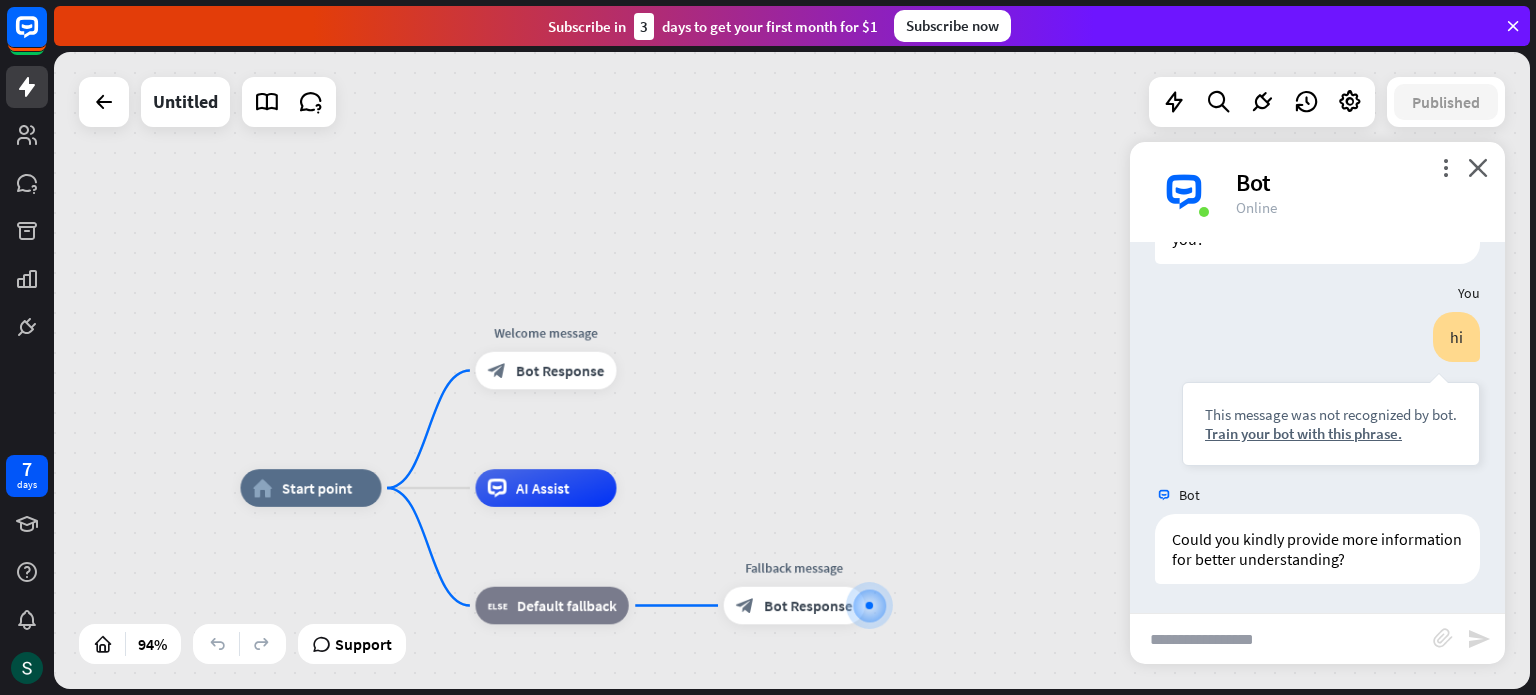click on "home_2   Start point                 Welcome message   block_bot_response   Bot Response                     AI Assist                   block_fallback   Default fallback                 Fallback message   block_bot_response   Bot Response" at bounding box center [792, 370] 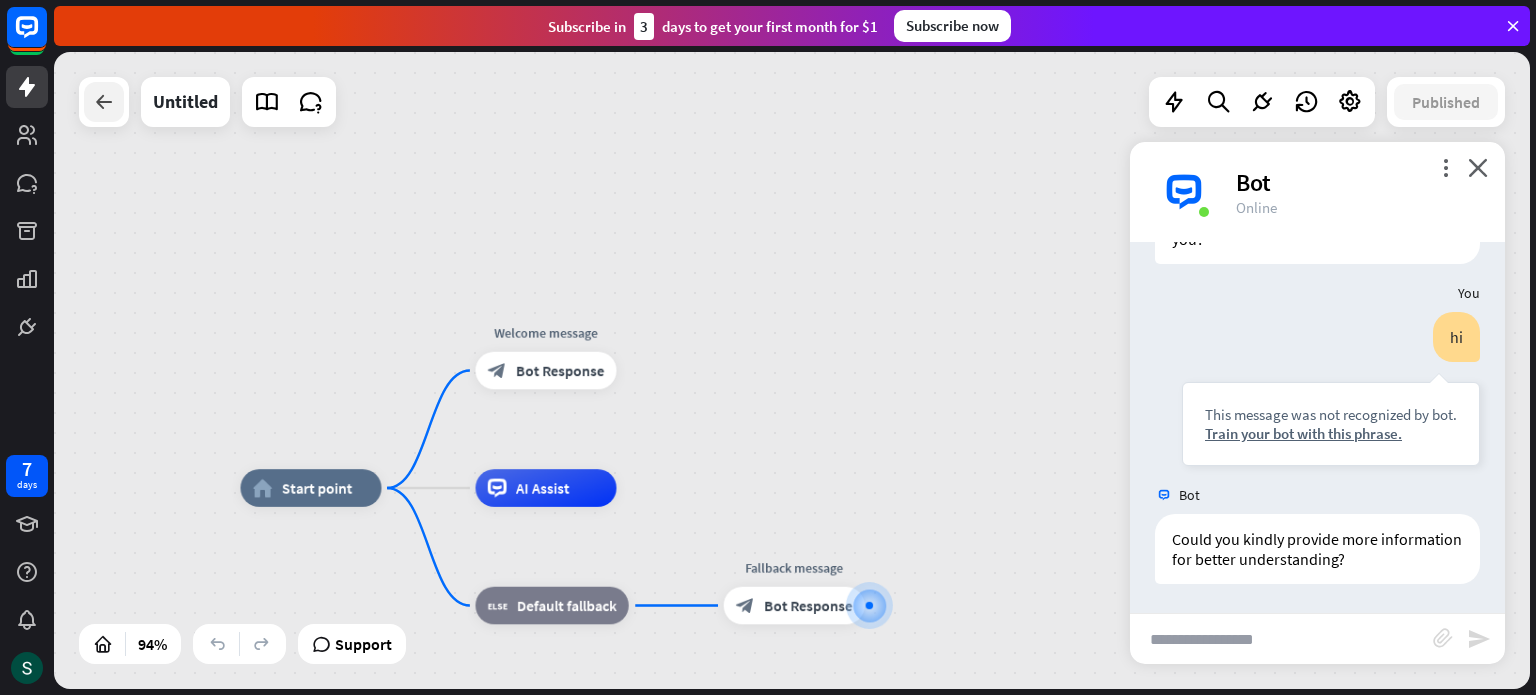 click at bounding box center [104, 102] 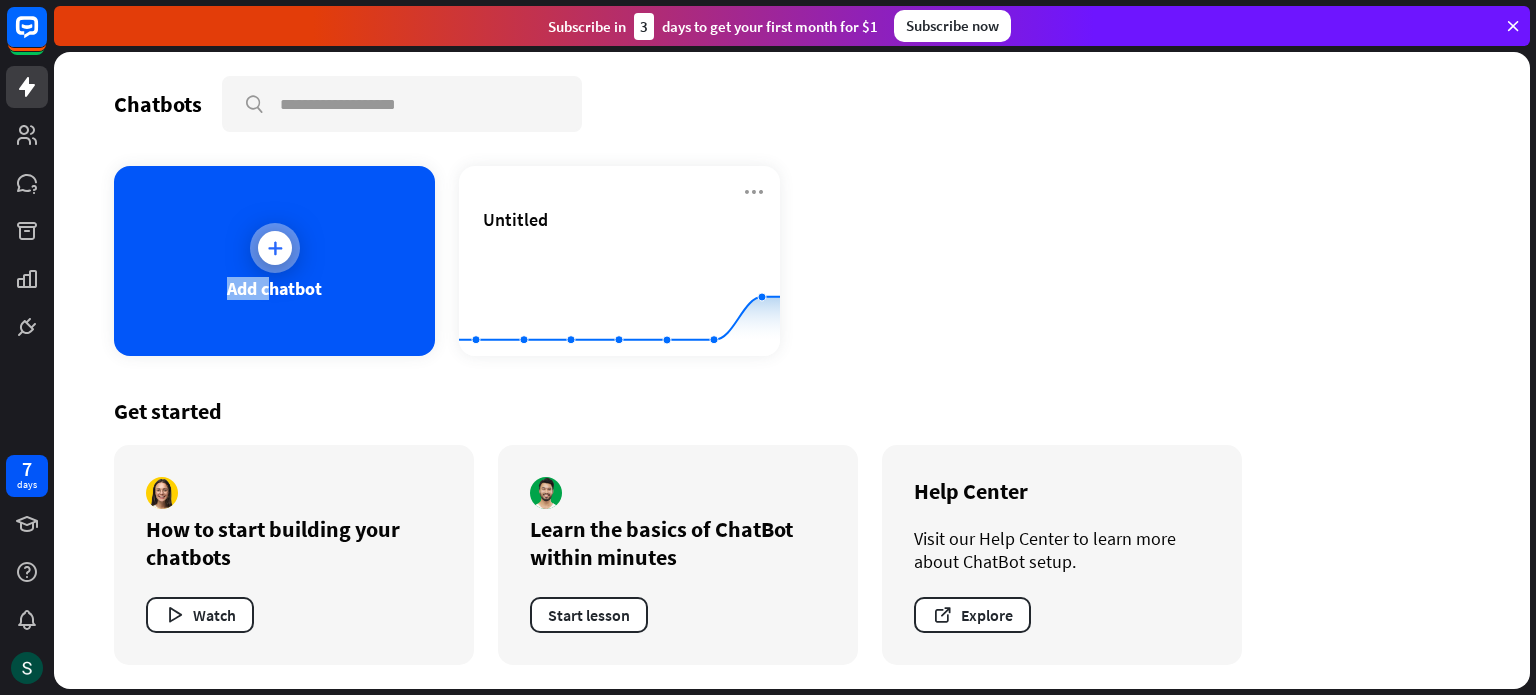 drag, startPoint x: 269, startPoint y: 278, endPoint x: 285, endPoint y: 220, distance: 60.166435 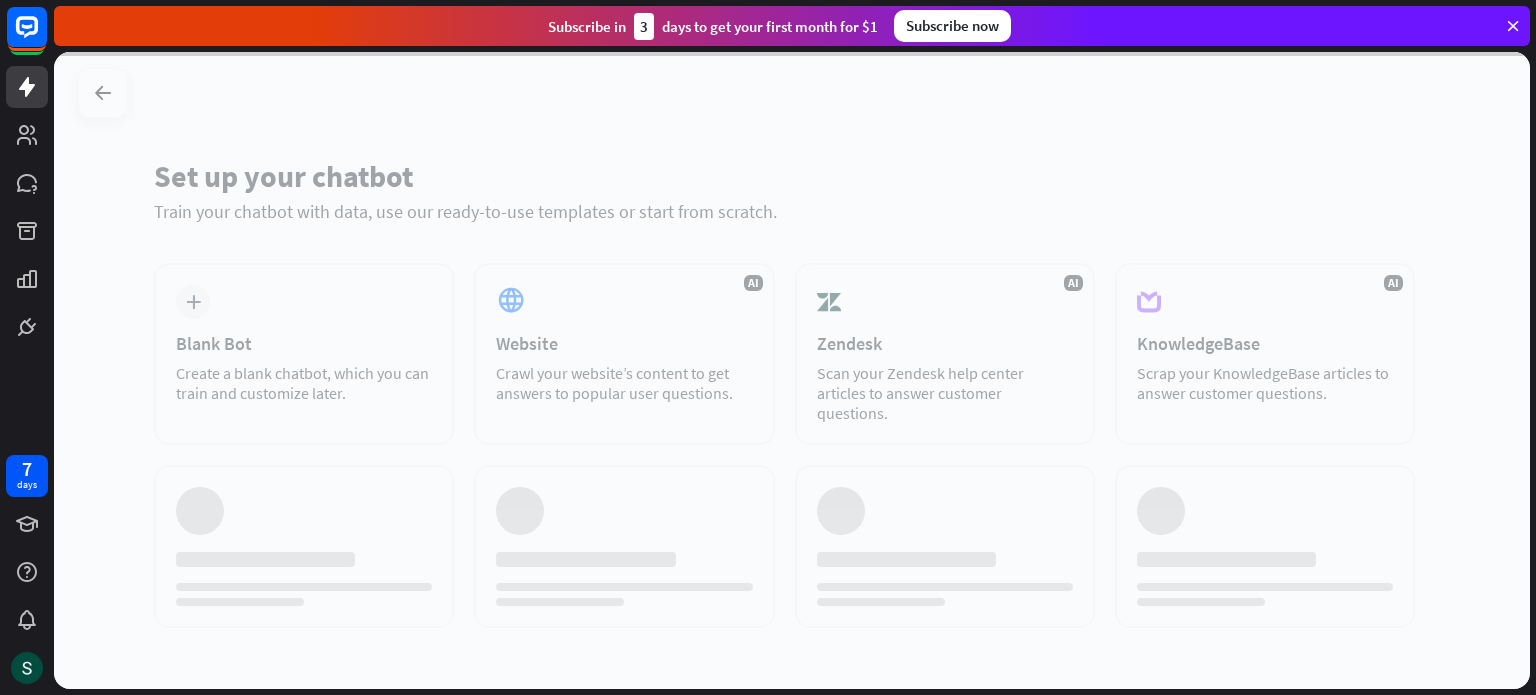 click at bounding box center [792, 370] 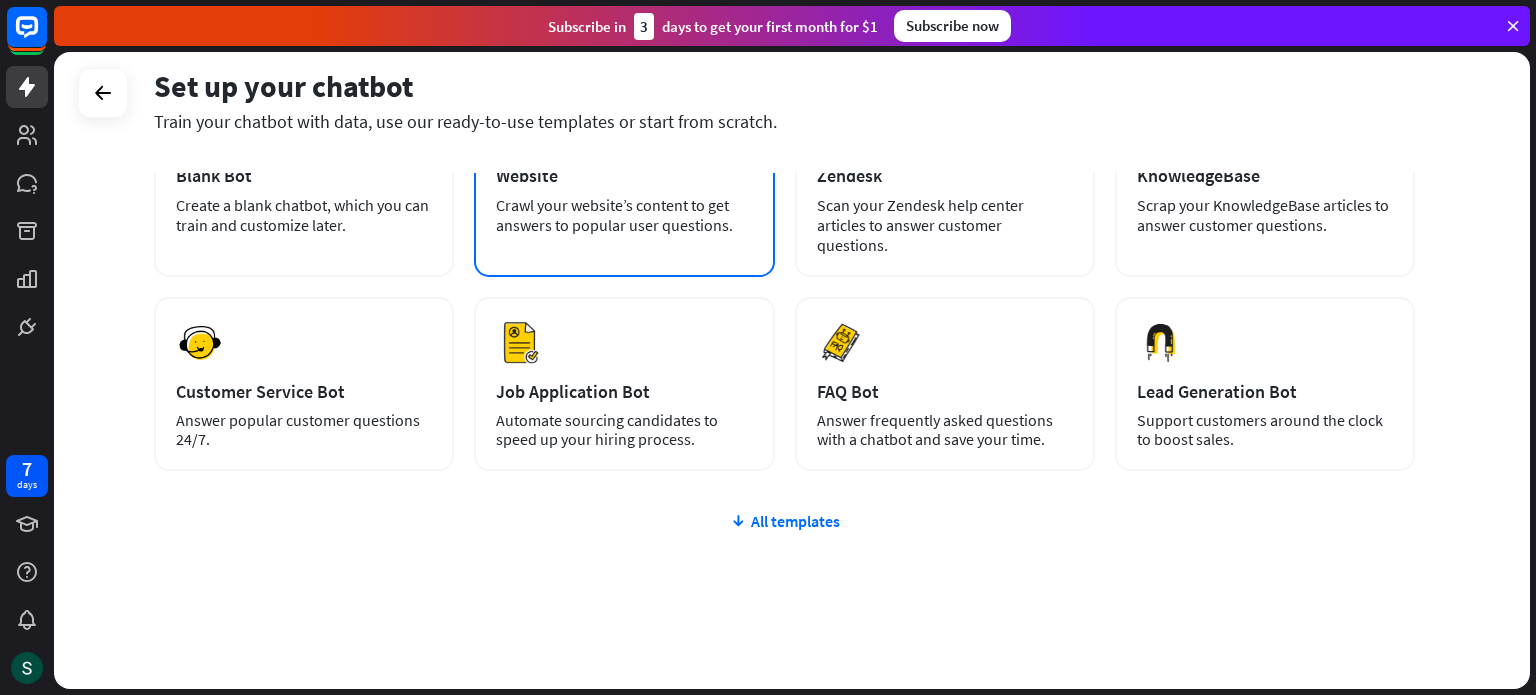 scroll, scrollTop: 128, scrollLeft: 0, axis: vertical 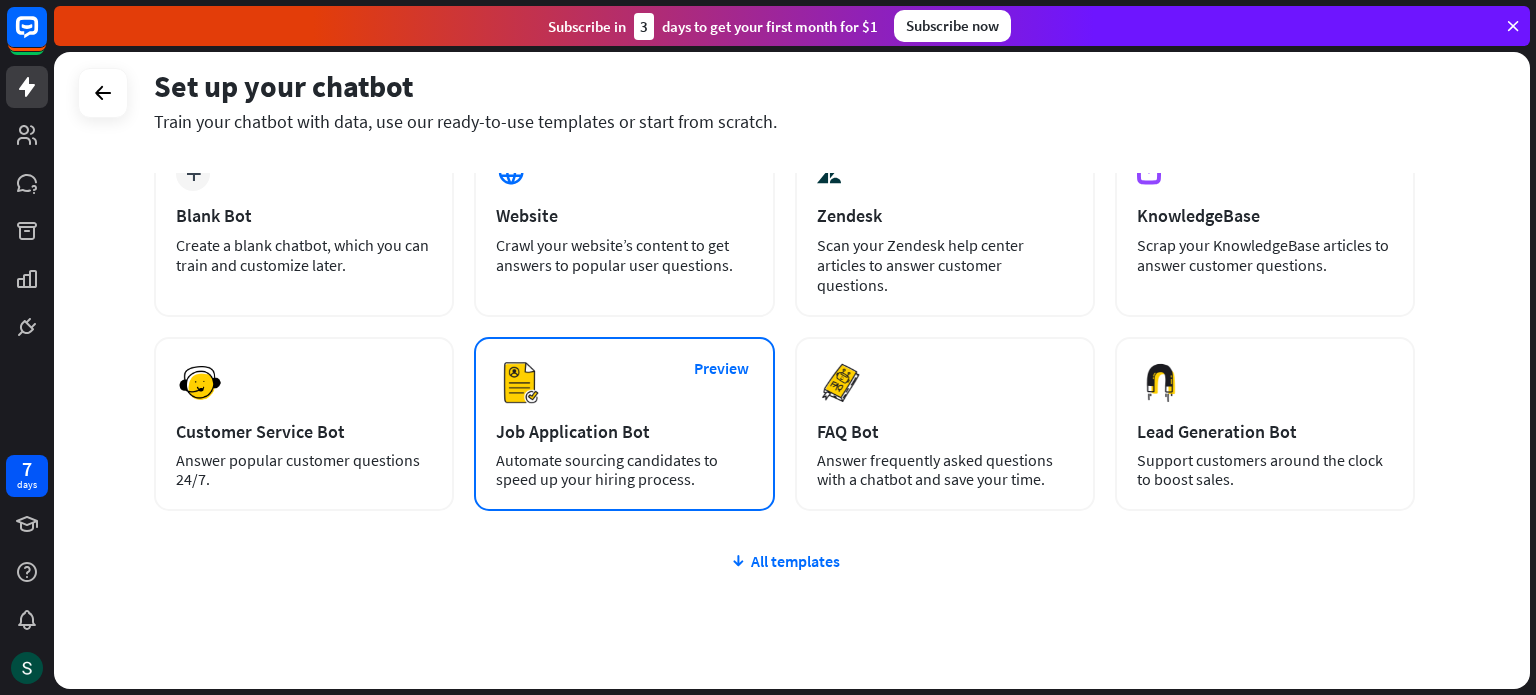 click on "Job Application Bot" at bounding box center (624, 431) 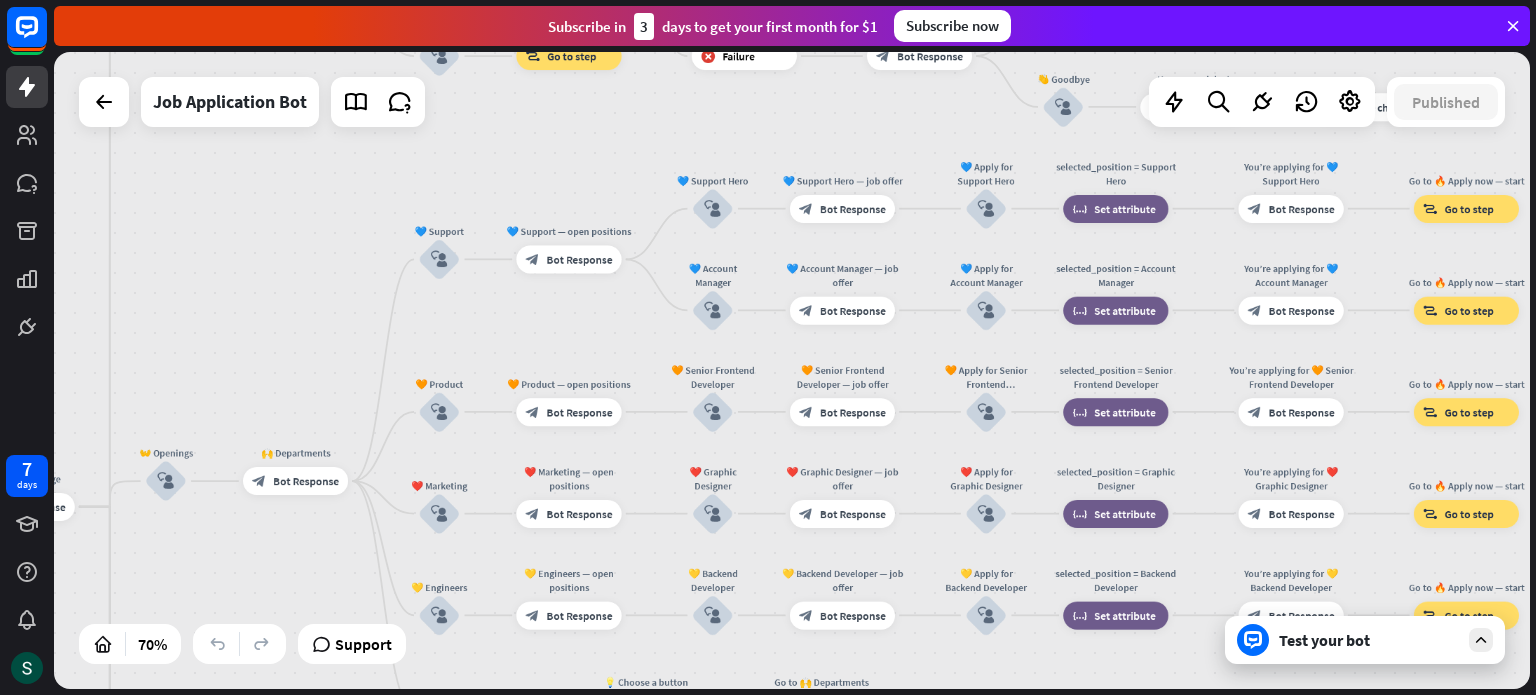 drag, startPoint x: 768, startPoint y: 214, endPoint x: 693, endPoint y: 242, distance: 80.05623 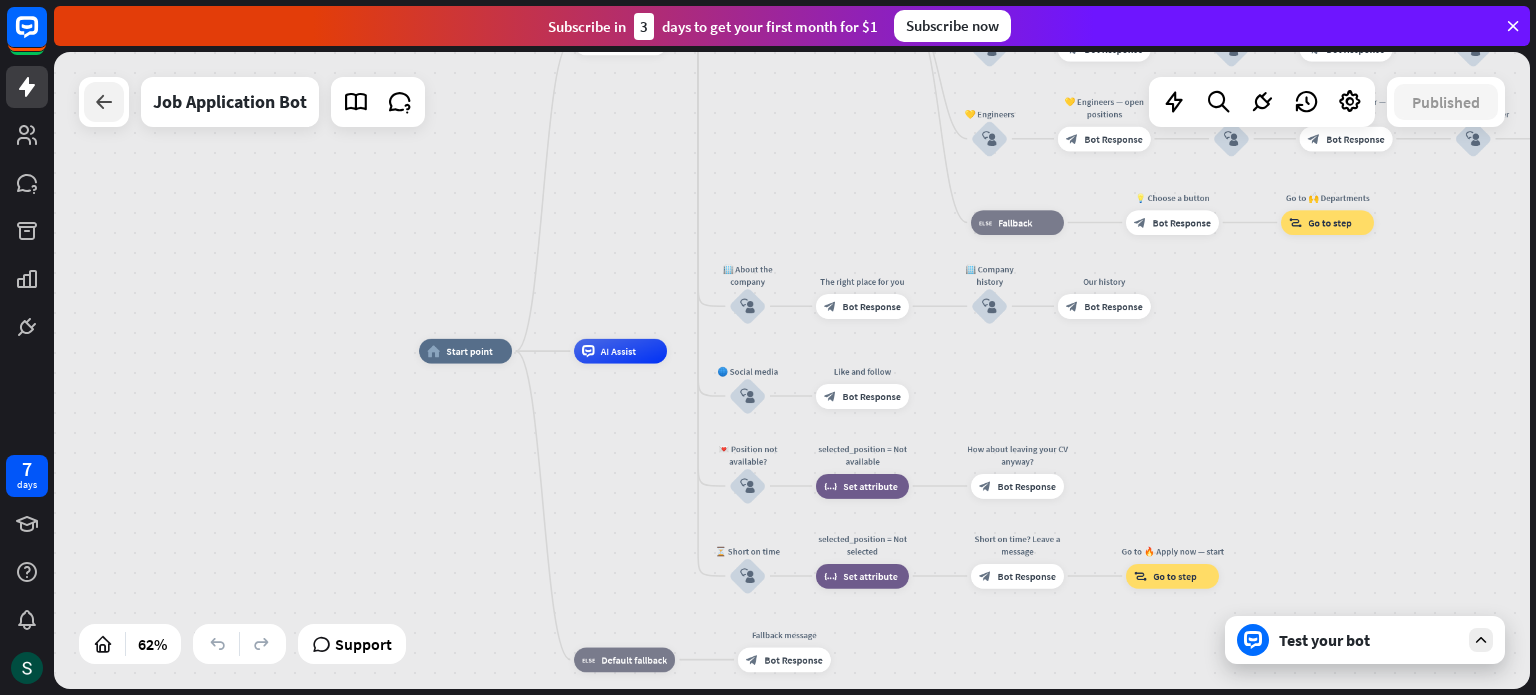 click at bounding box center [104, 102] 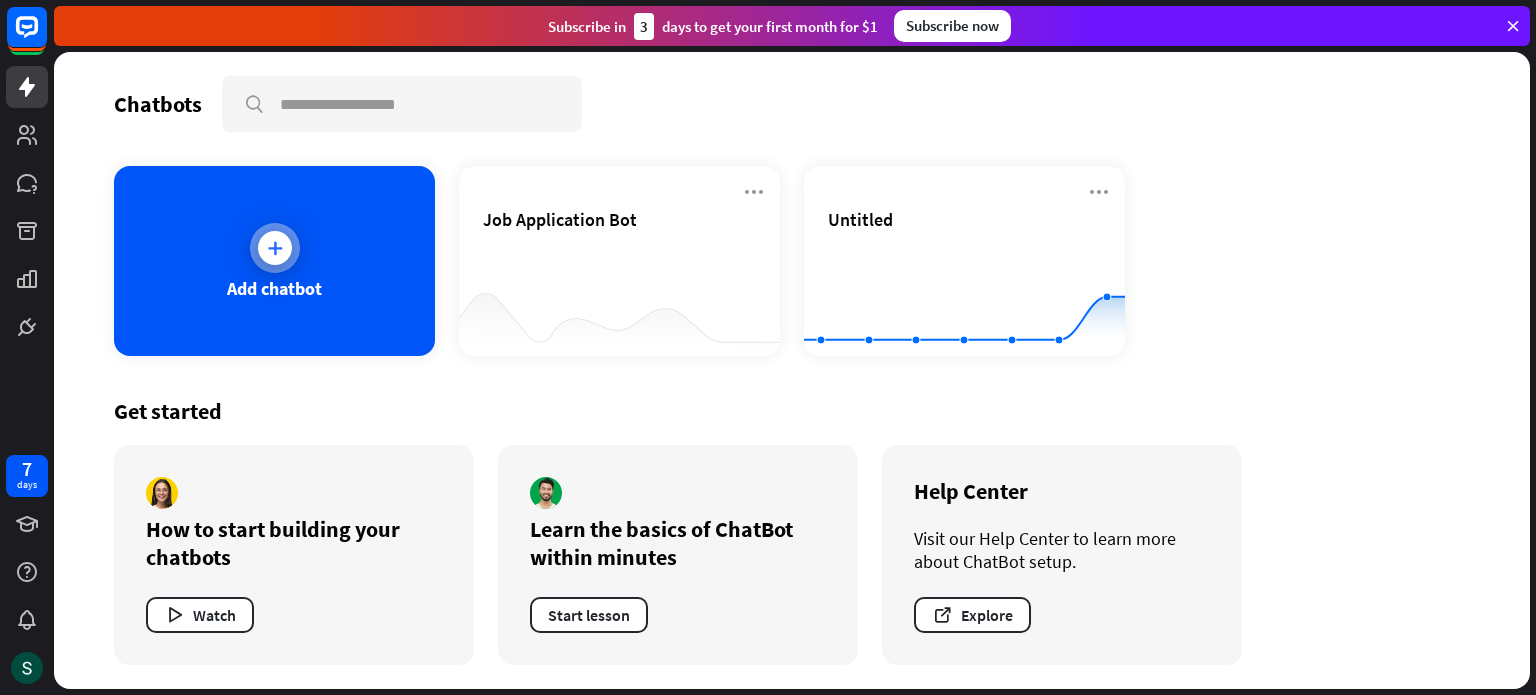 click on "Add chatbot" at bounding box center (274, 261) 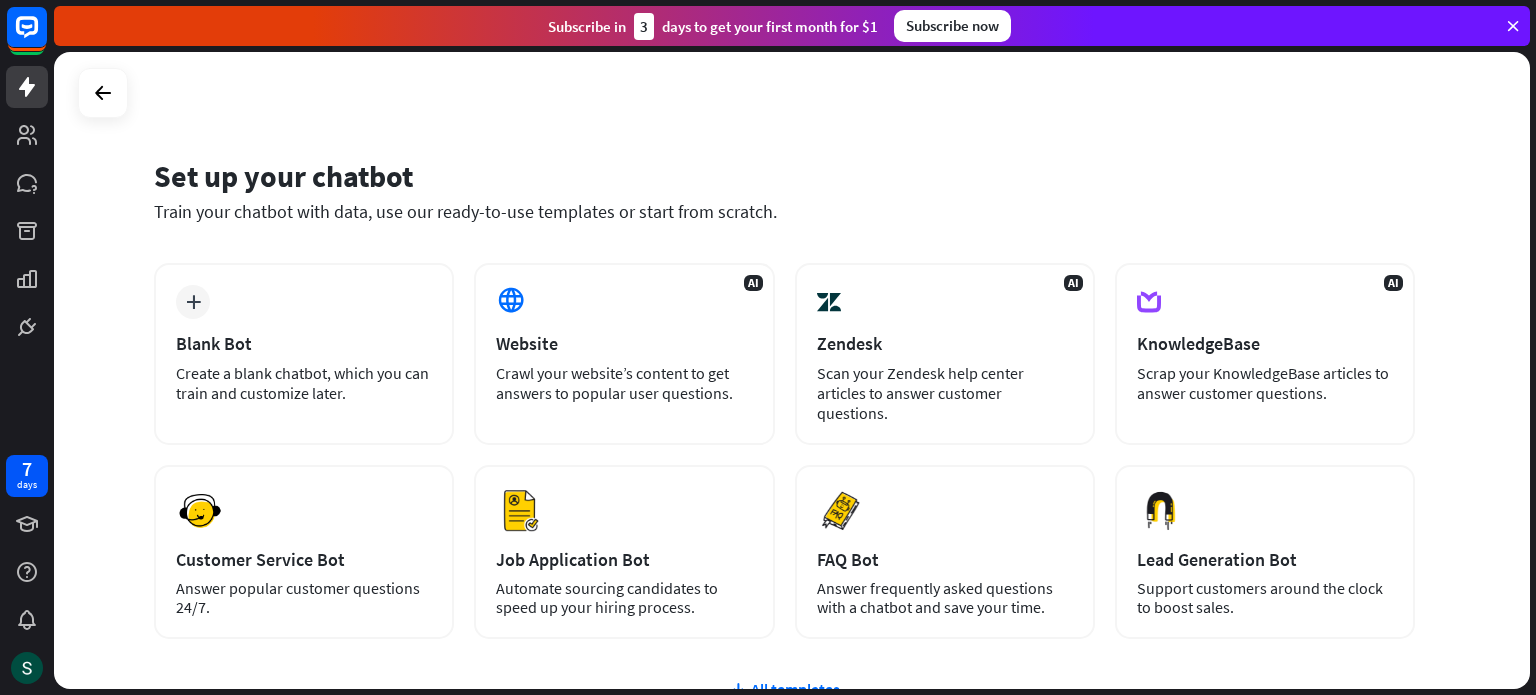 scroll, scrollTop: 168, scrollLeft: 0, axis: vertical 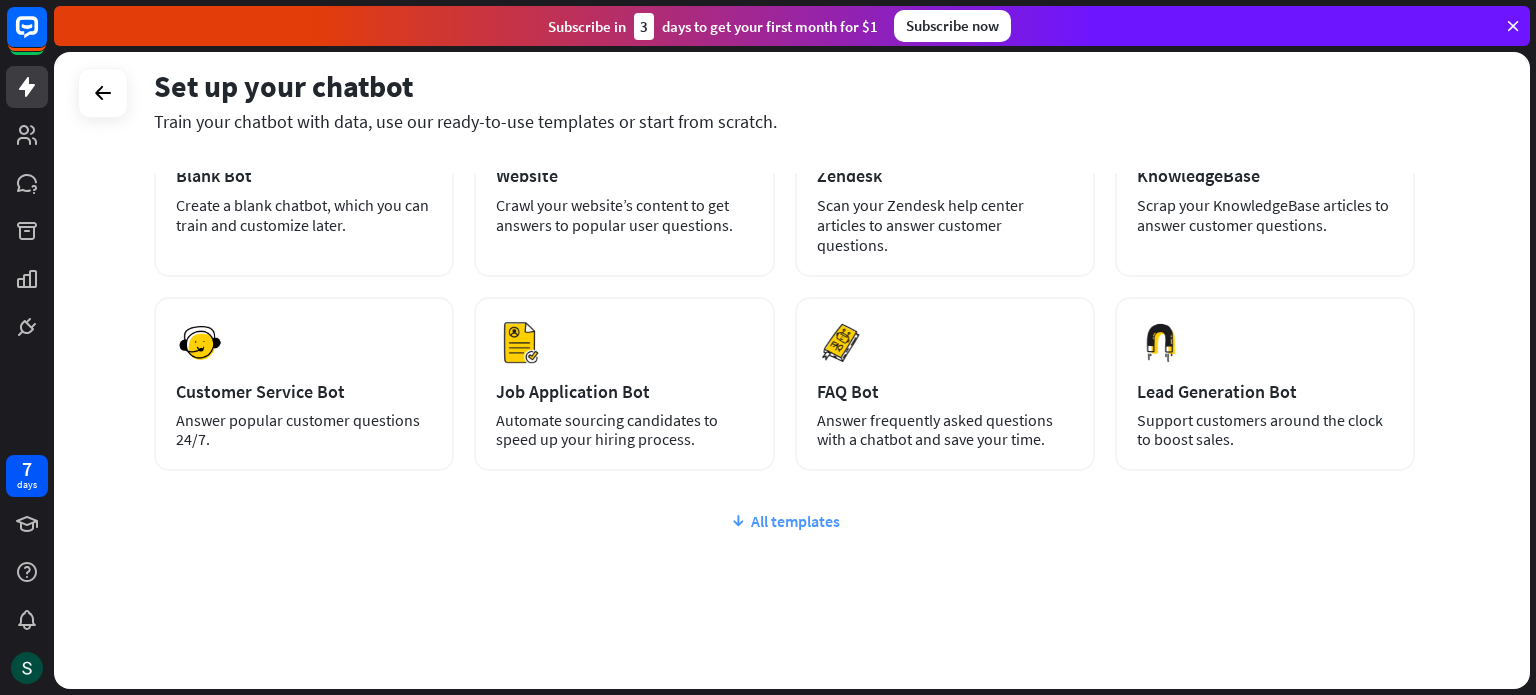 click on "All templates" at bounding box center (784, 521) 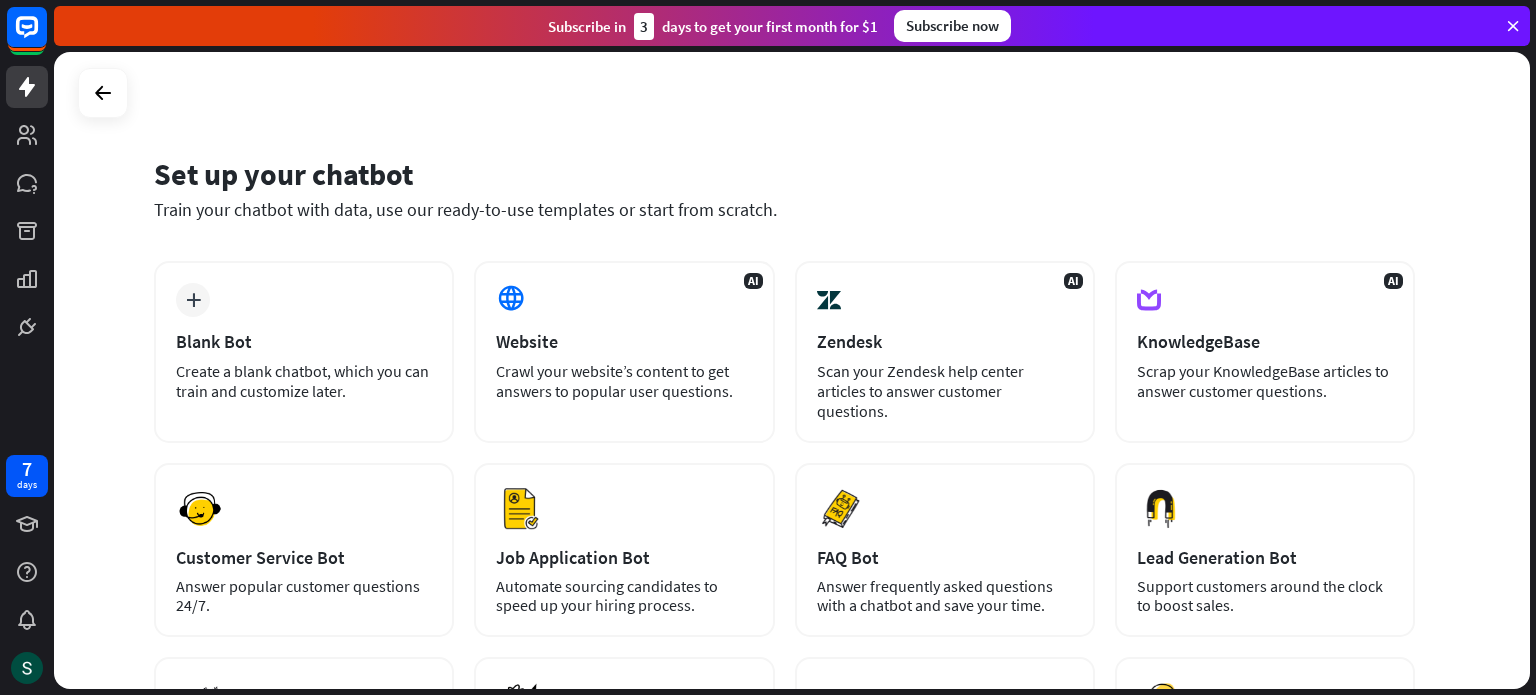 scroll, scrollTop: 0, scrollLeft: 0, axis: both 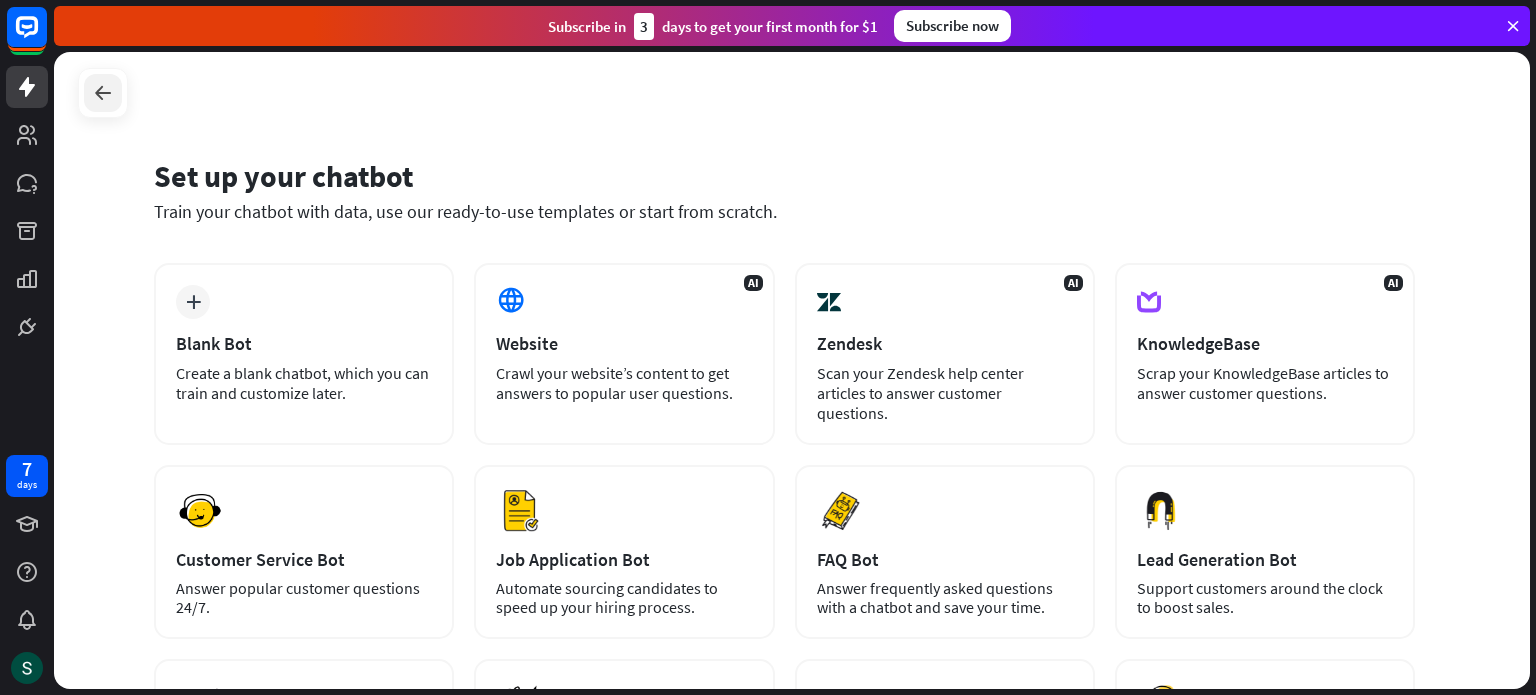 click at bounding box center (103, 93) 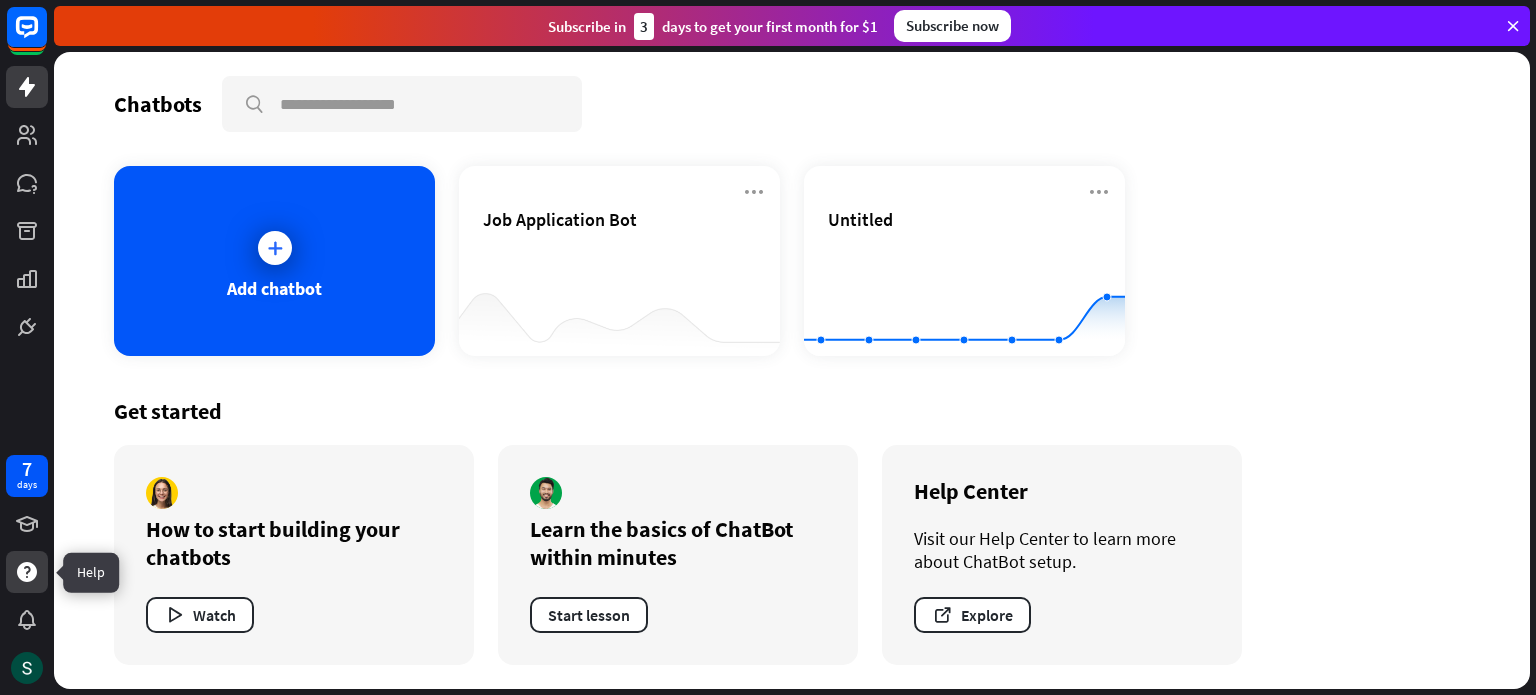click 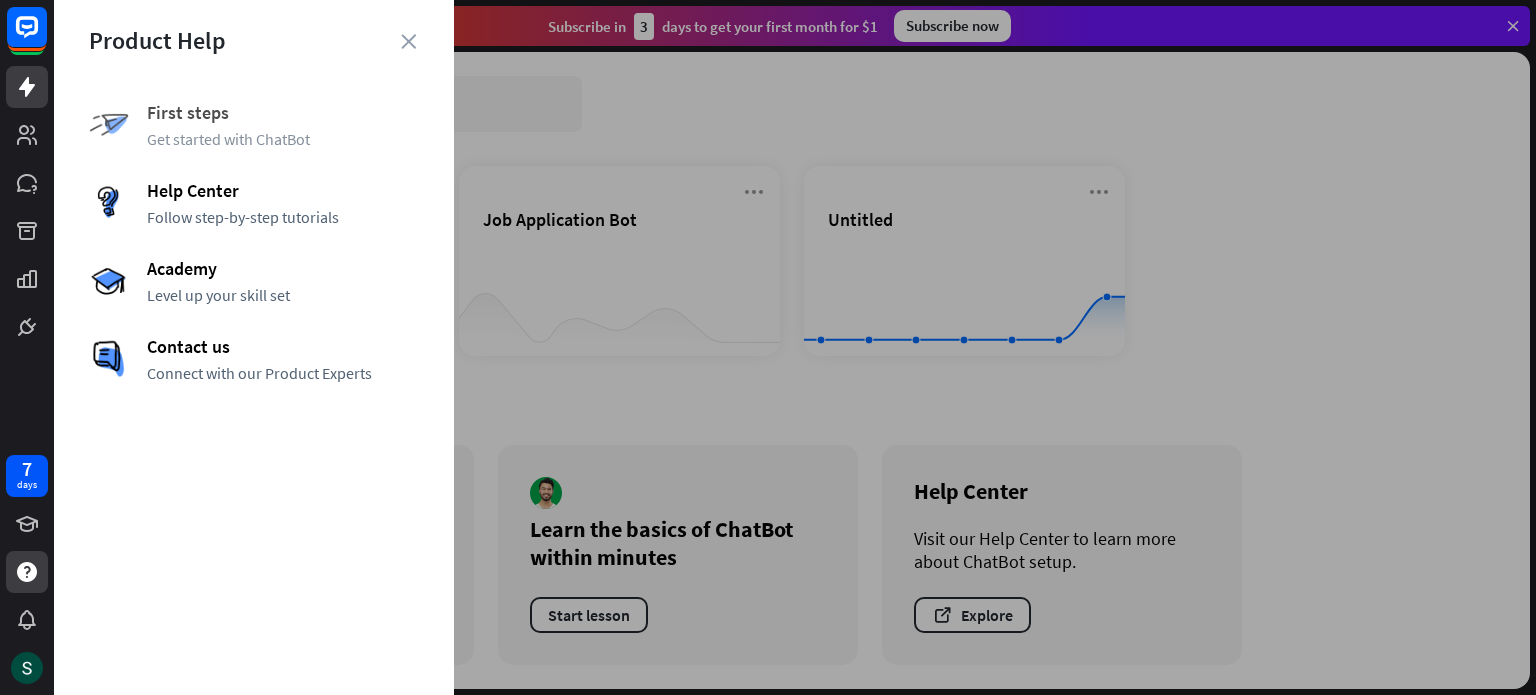 click on "First steps" at bounding box center (283, 112) 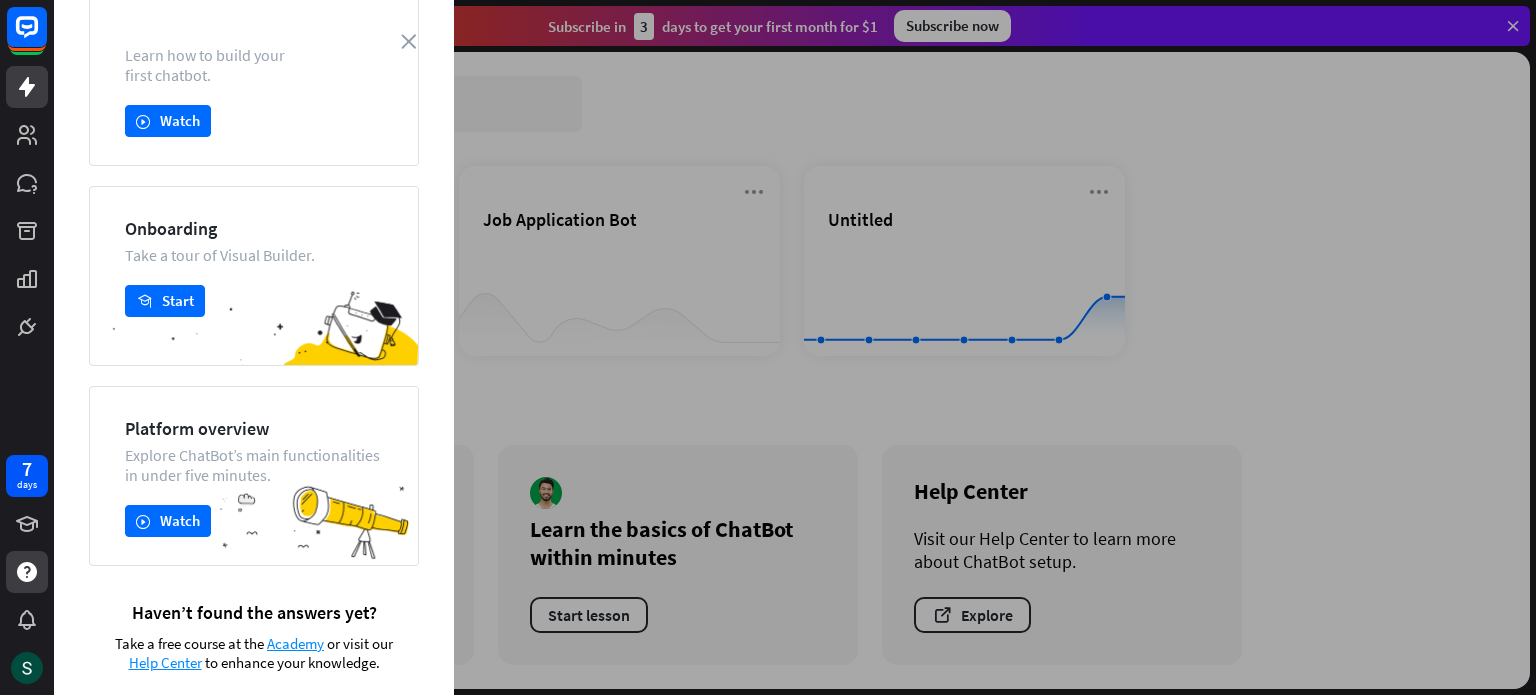 scroll, scrollTop: 0, scrollLeft: 0, axis: both 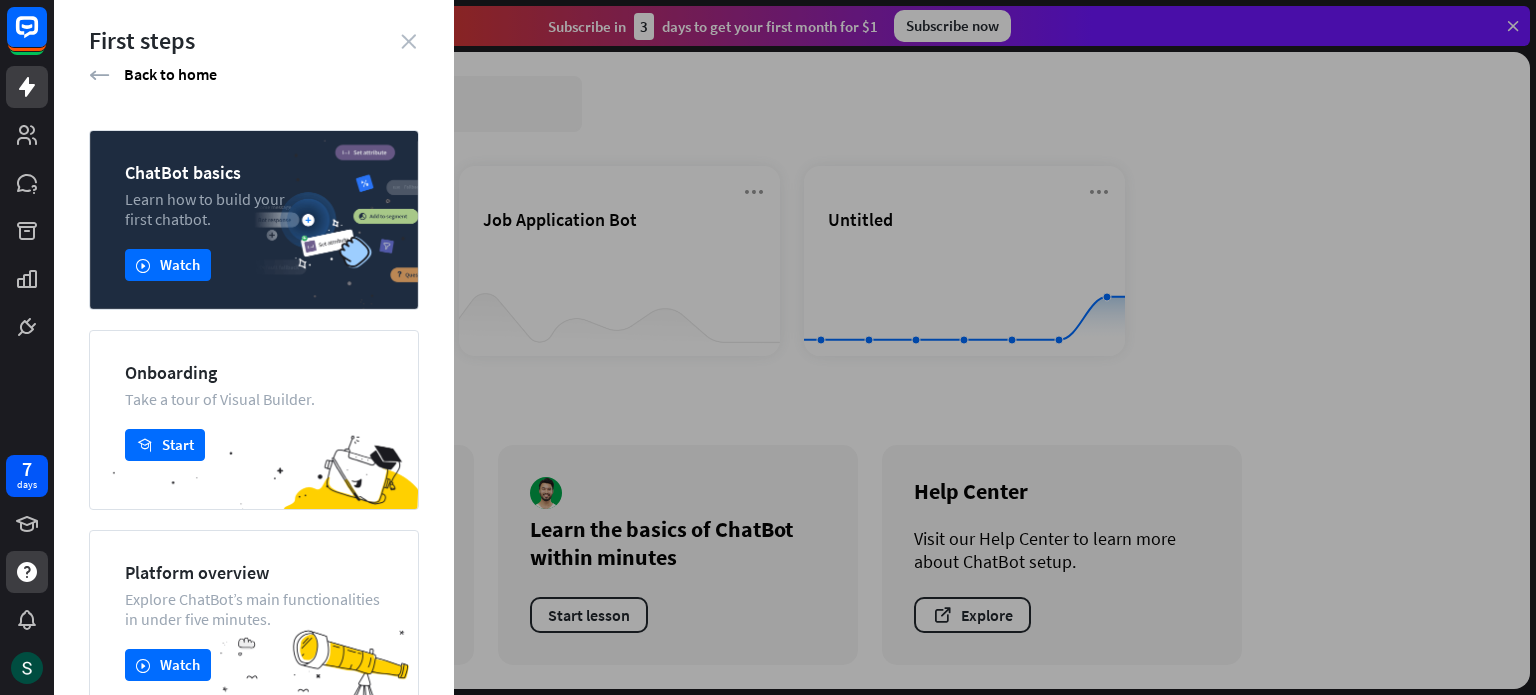 click on "close" at bounding box center [408, 41] 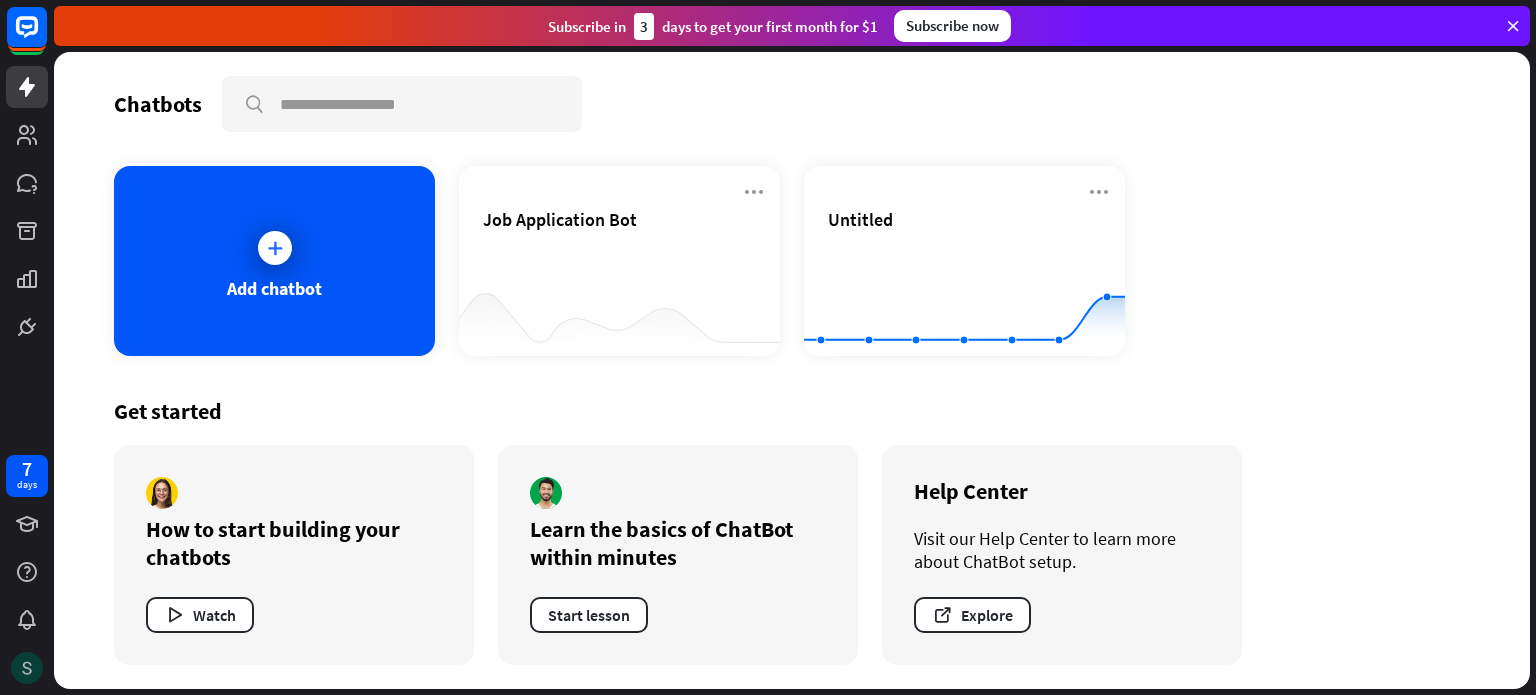 click at bounding box center (27, 668) 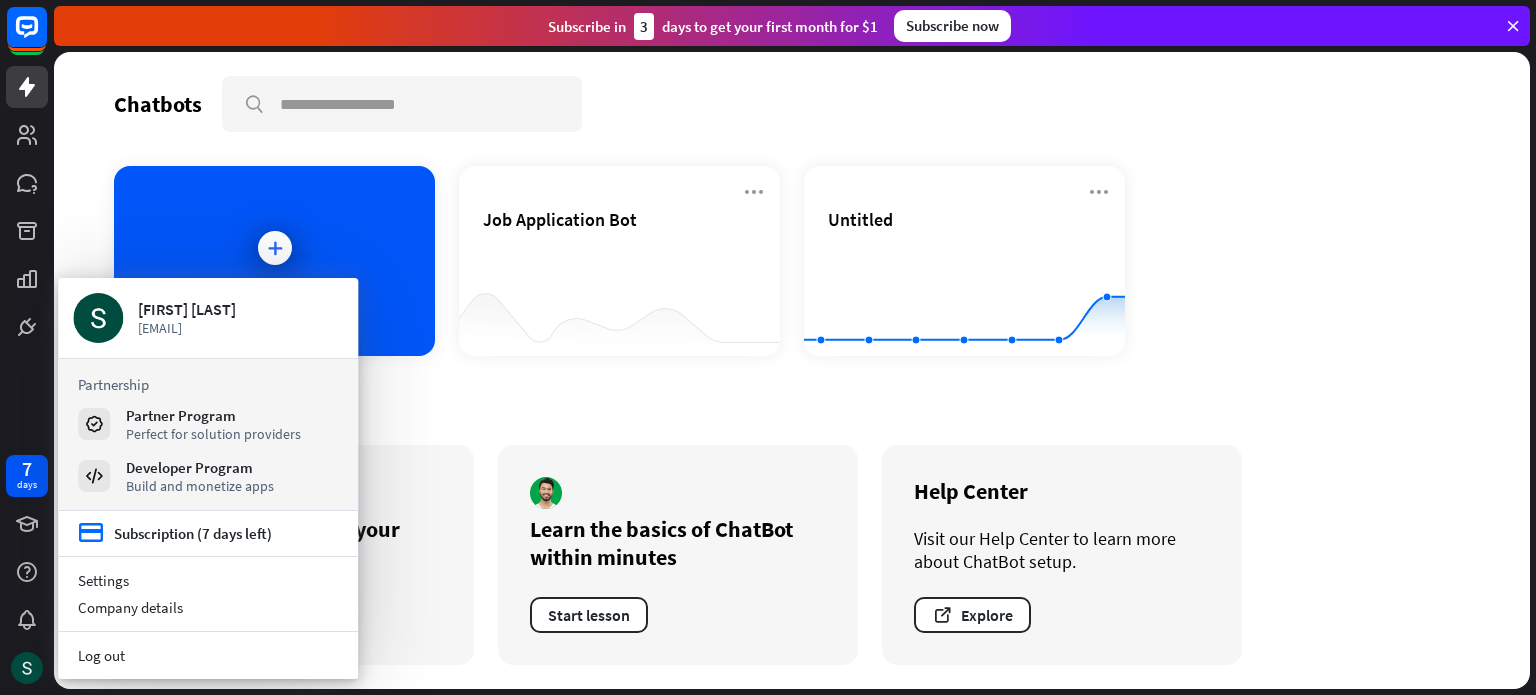 click on "Chatbots   search         Add chatbot
Job Application Bot
Untitled
Created with Highcharts 10.1.0 0 1 2   Get started
How to start building your chatbots
Watch
Learn the basics of ChatBot within minutes
Start lesson
Help Center
Visit our Help Center to learn more about ChatBot
setup.
Explore" at bounding box center [792, 370] 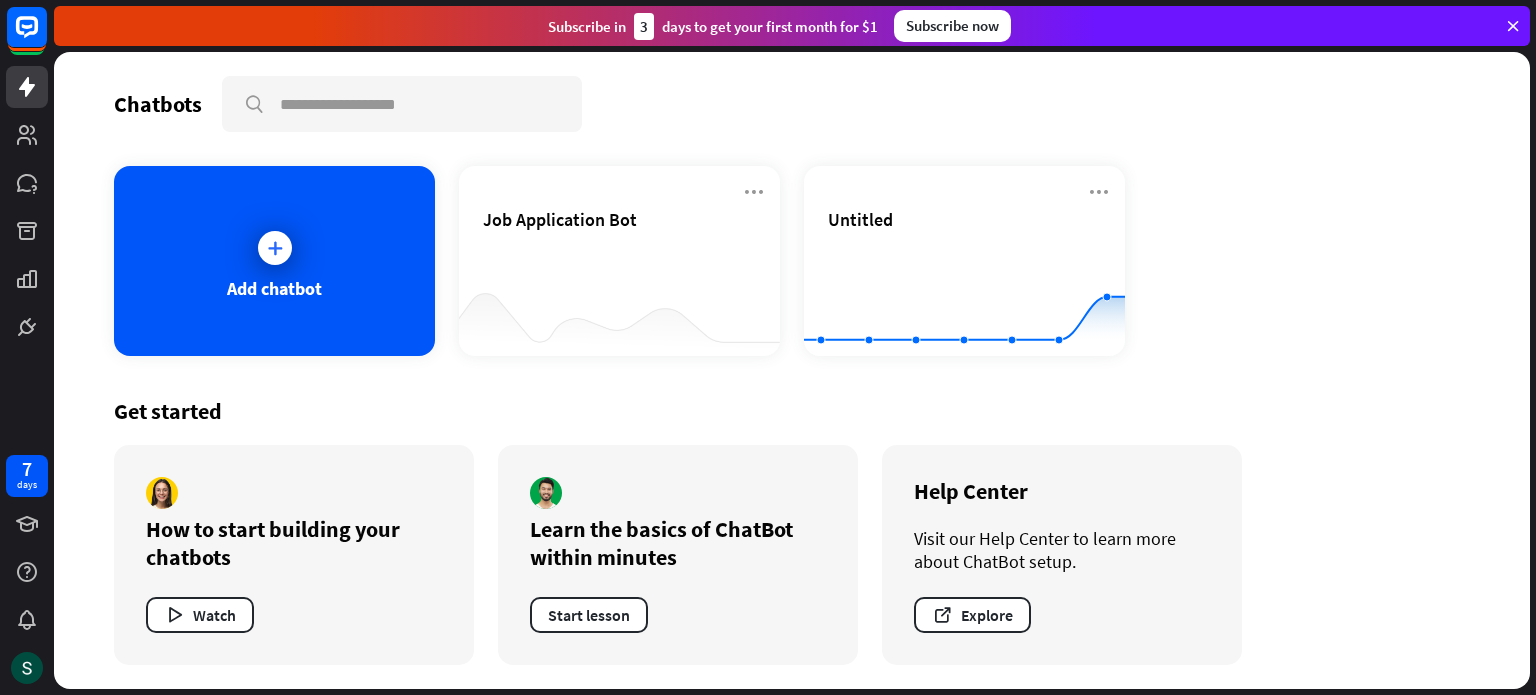 click on "Chatbots   search         Add chatbot
Job Application Bot
Untitled
Created with Highcharts 10.1.0 0 1 2   Get started
How to start building your chatbots
Watch
Learn the basics of ChatBot within minutes
Start lesson
Help Center
Visit our Help Center to learn more about ChatBot
setup.
Explore" at bounding box center [792, 370] 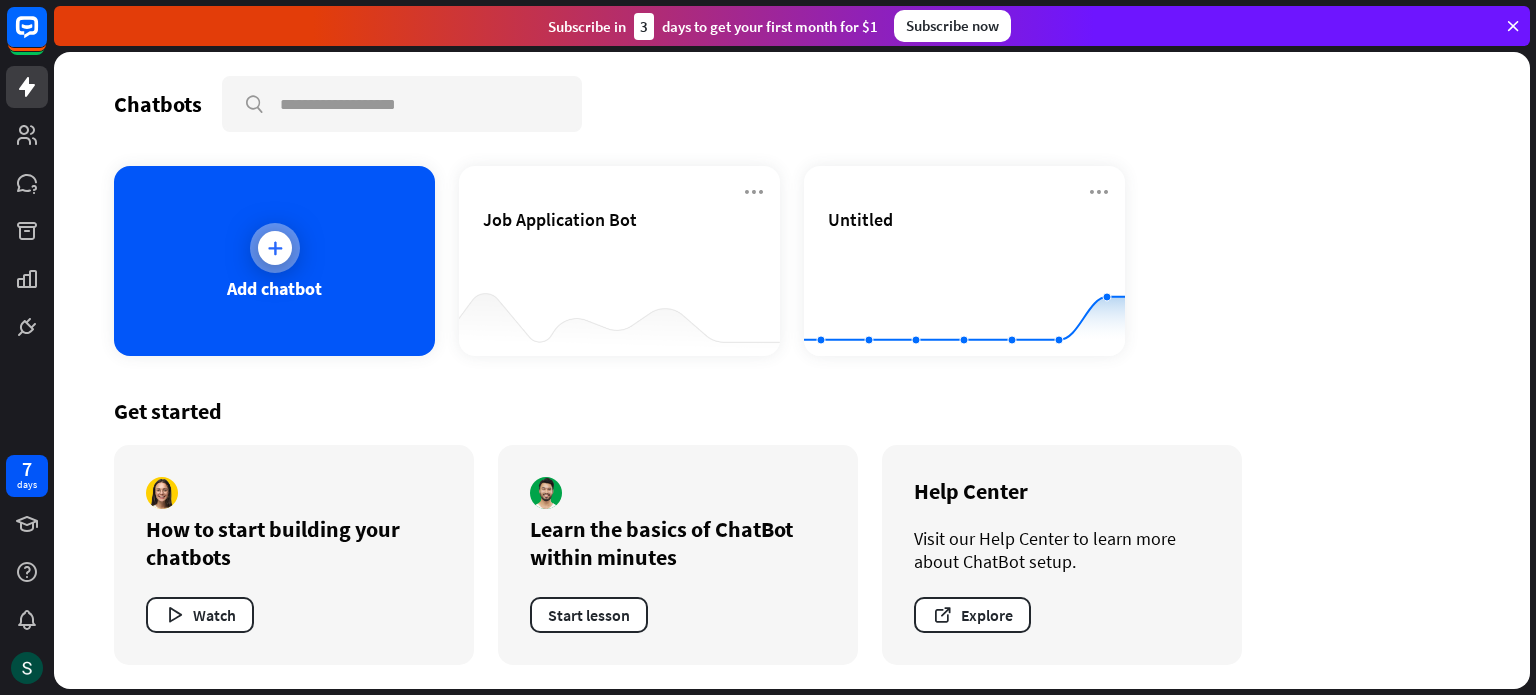 click at bounding box center [275, 248] 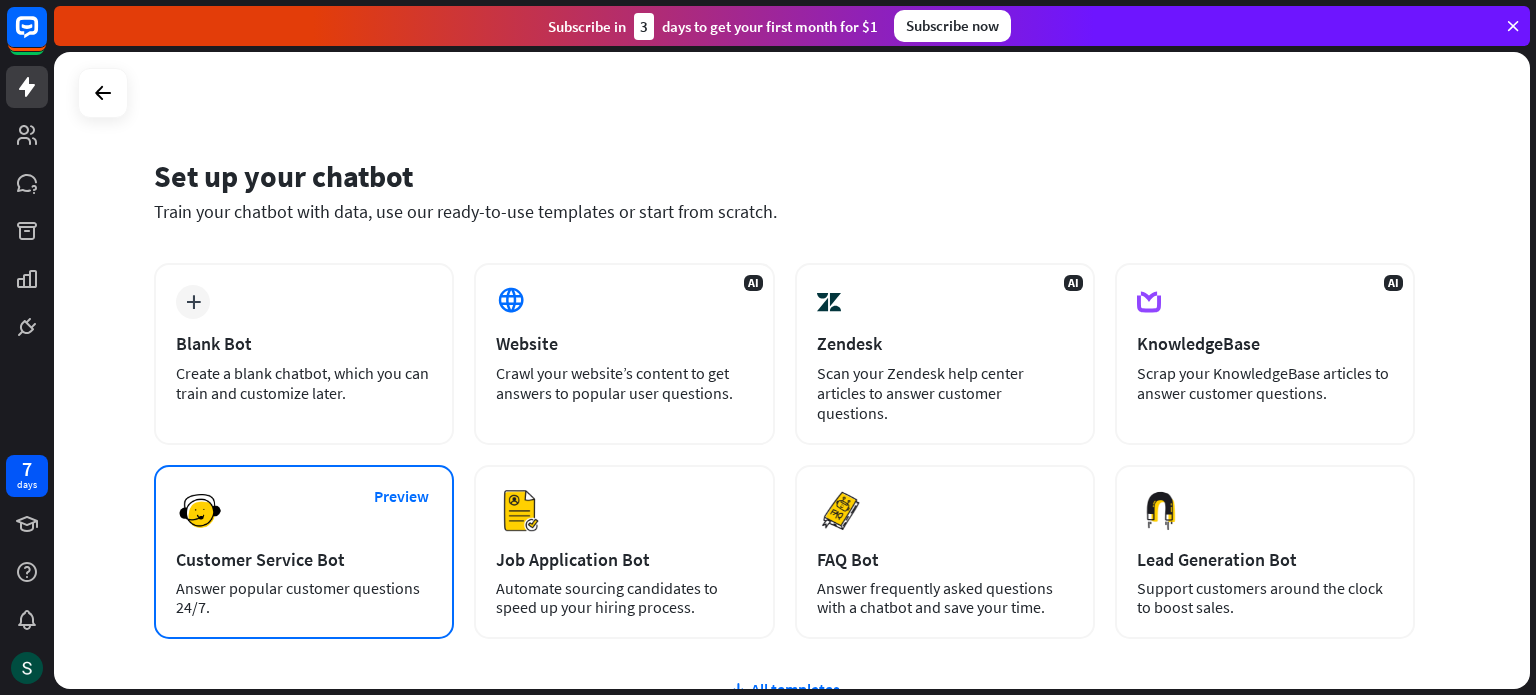 click on "Preview
Customer Service Bot
Answer popular customer questions 24/7." at bounding box center (304, 552) 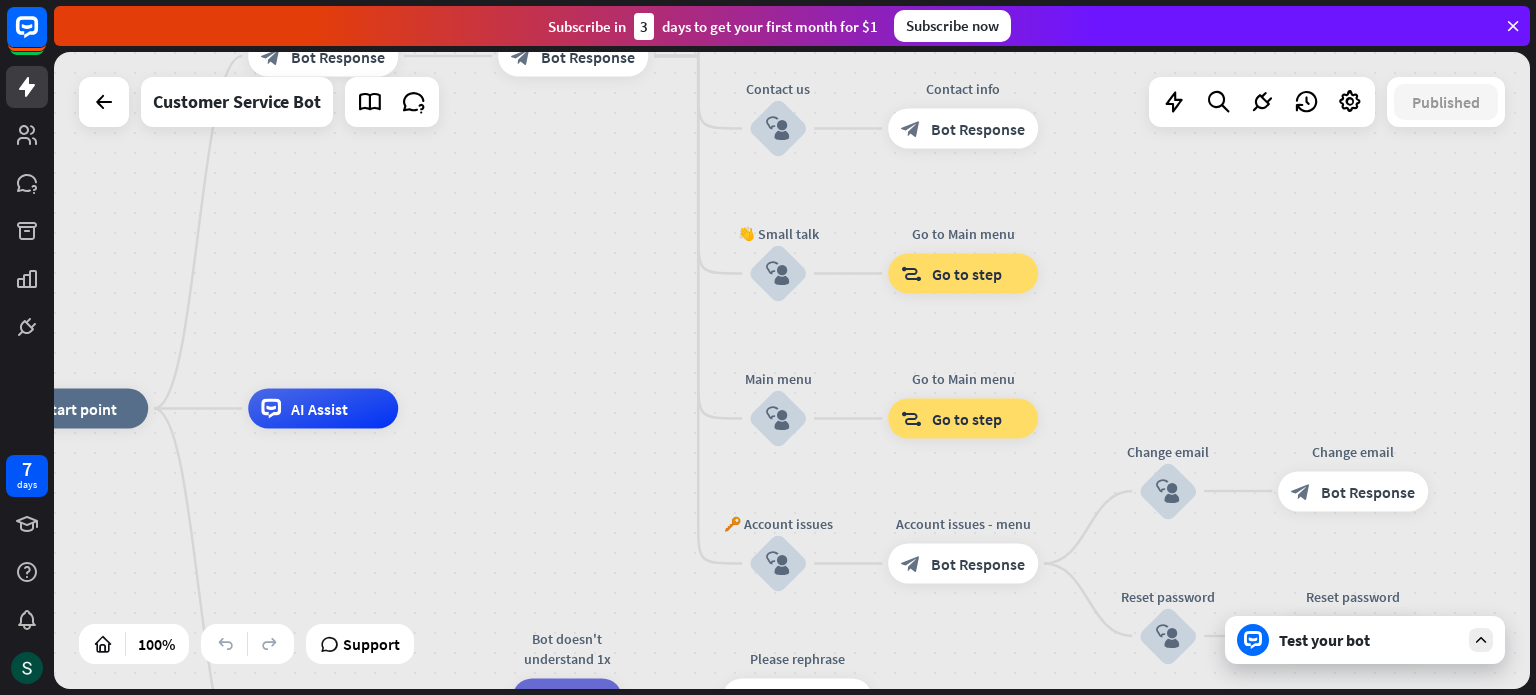 drag, startPoint x: 790, startPoint y: 463, endPoint x: 388, endPoint y: 463, distance: 402 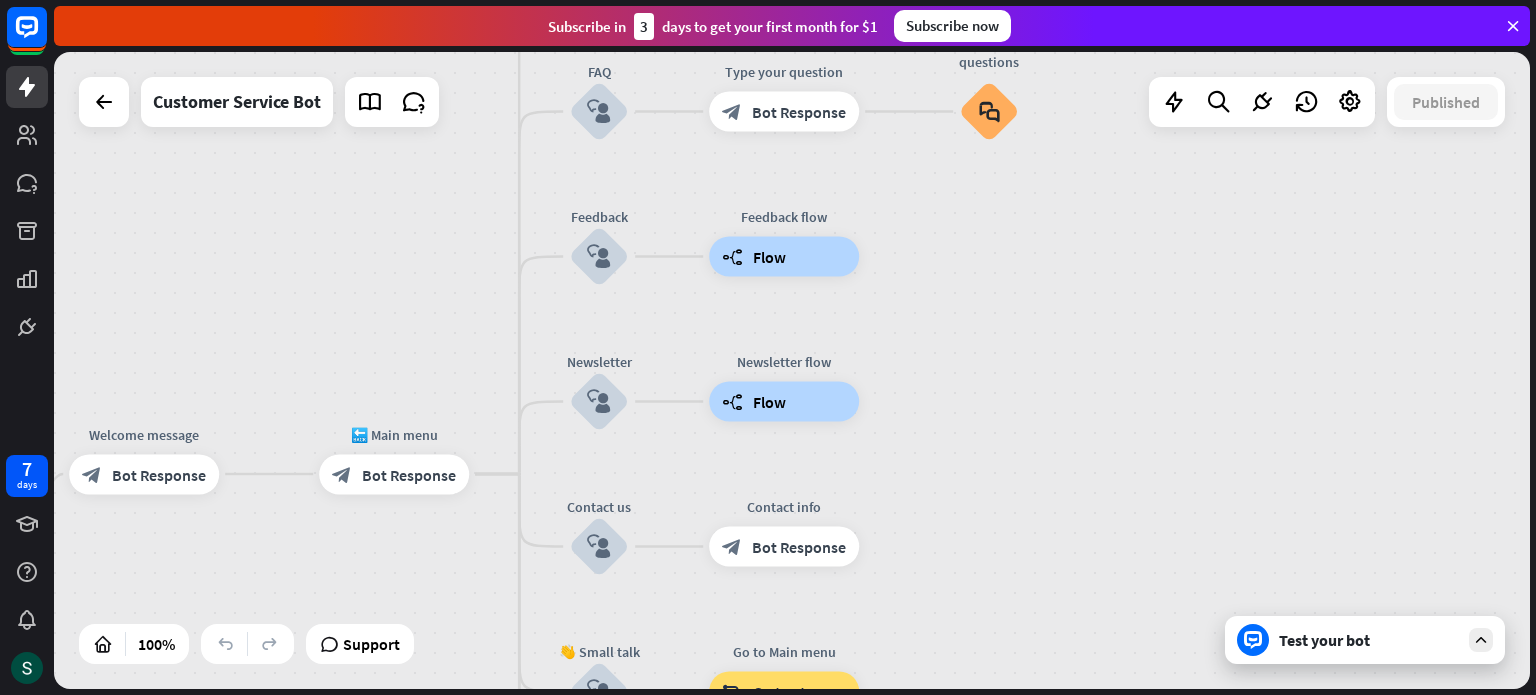 drag, startPoint x: 804, startPoint y: 286, endPoint x: 678, endPoint y: 739, distance: 470.19678 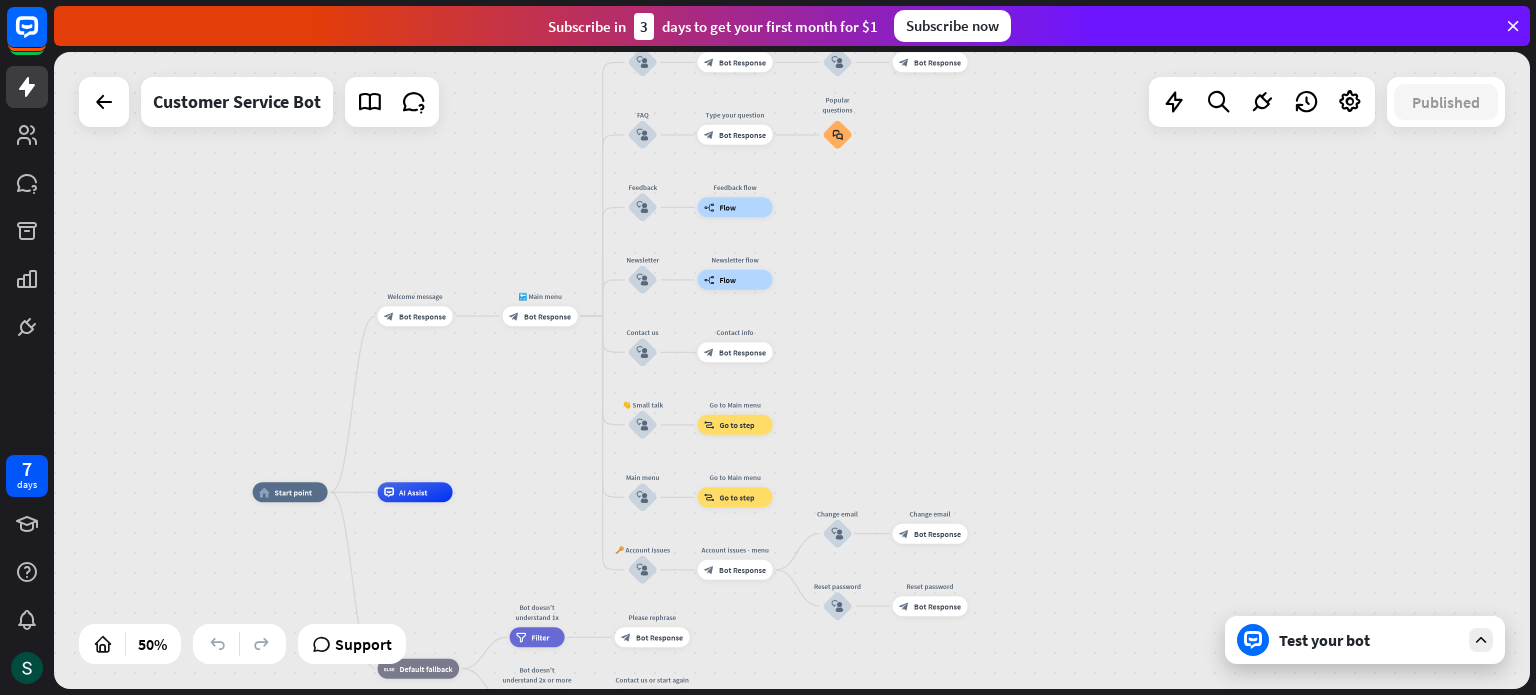 drag, startPoint x: 942, startPoint y: 432, endPoint x: 888, endPoint y: 313, distance: 130.679 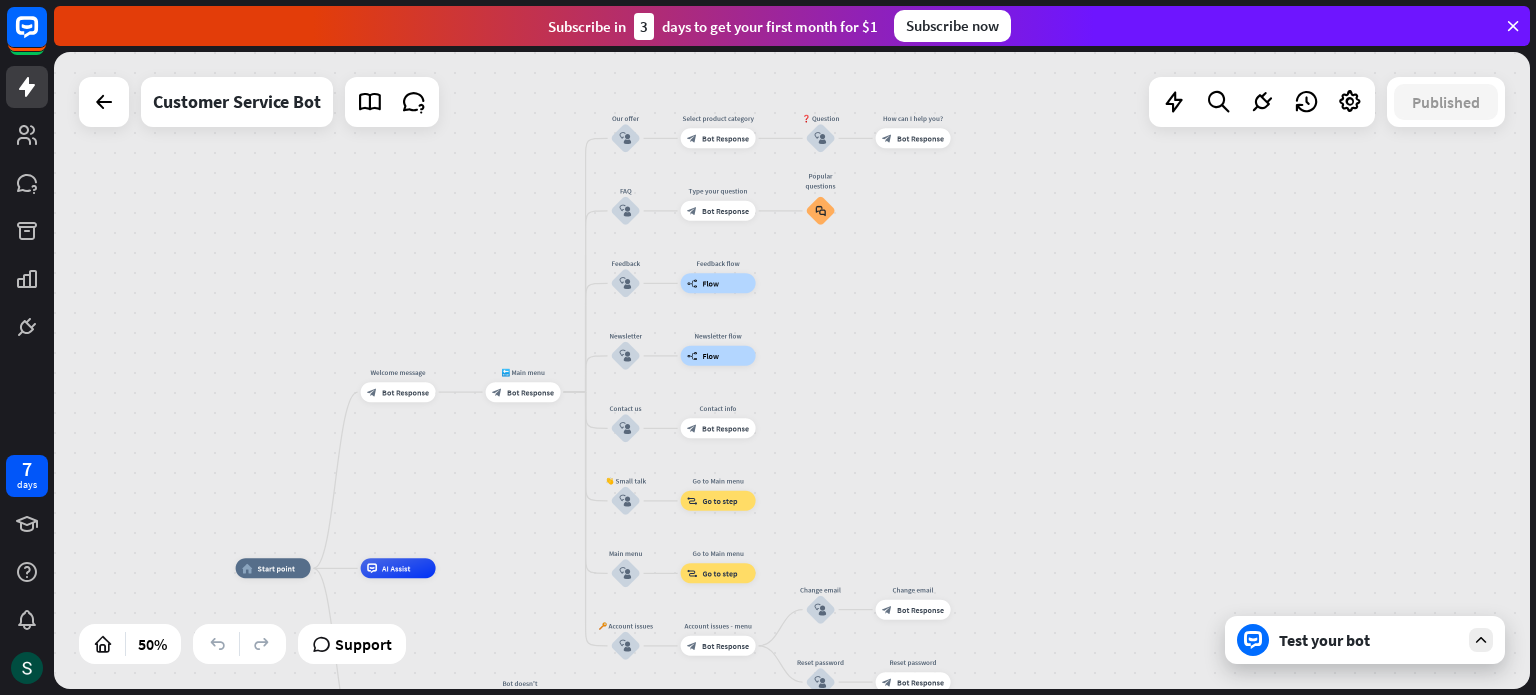 drag, startPoint x: 868, startPoint y: 339, endPoint x: 850, endPoint y: 419, distance: 82 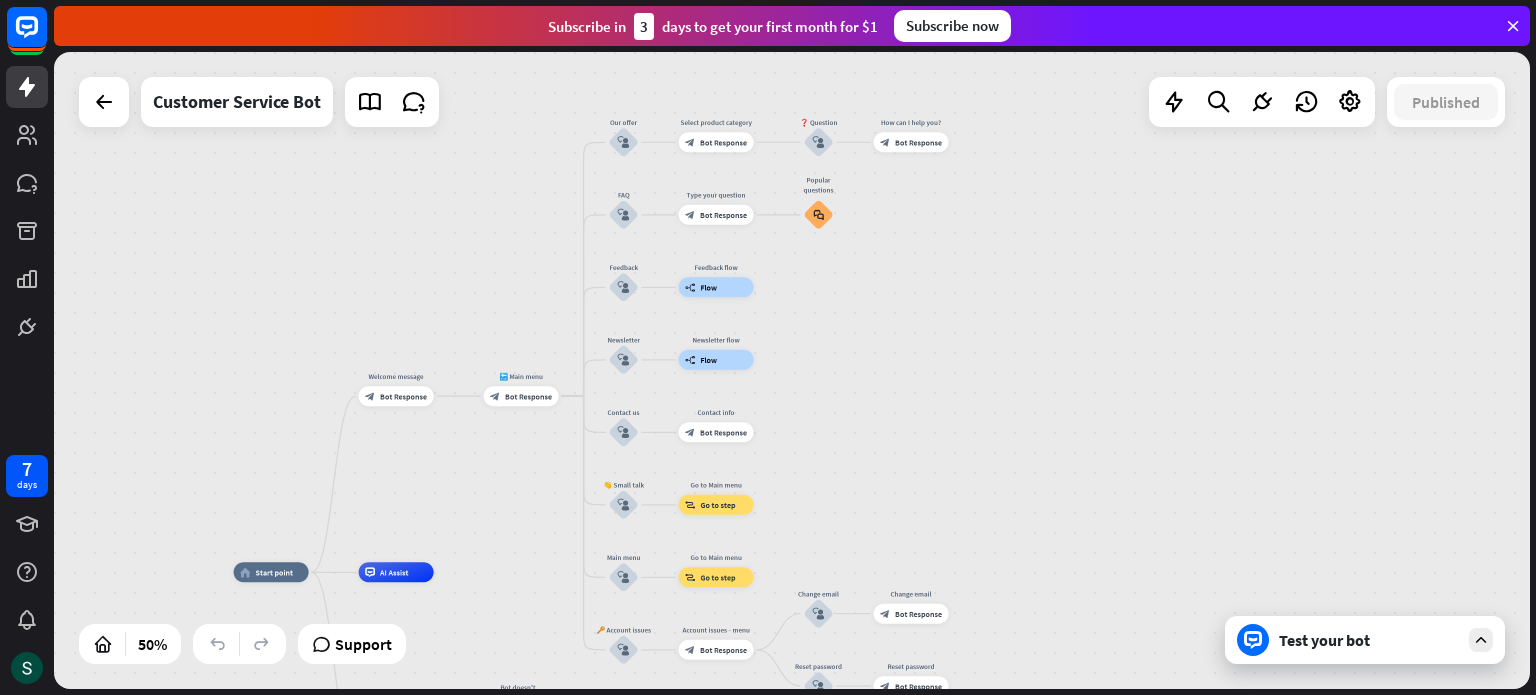 click on "Test your bot" at bounding box center [1369, 640] 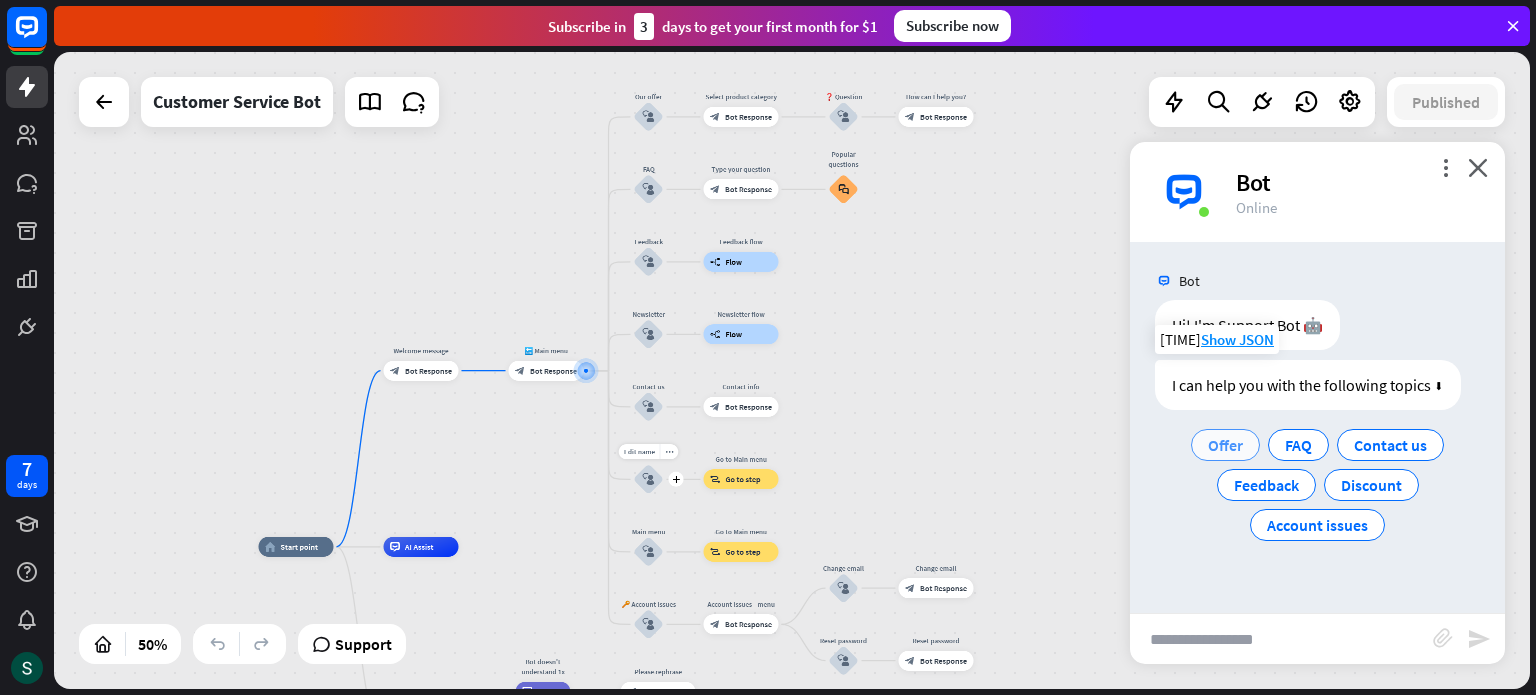 click on "Offer" at bounding box center (1225, 445) 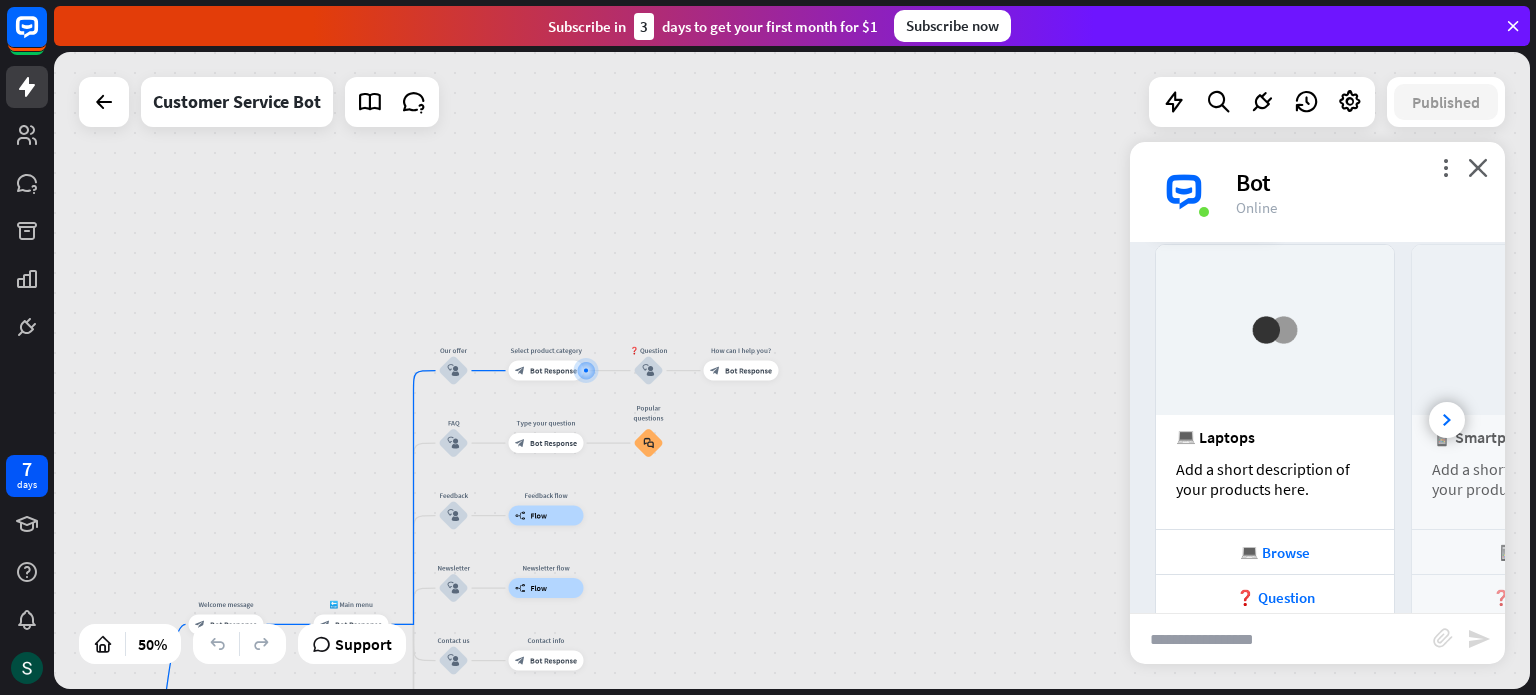 scroll, scrollTop: 393, scrollLeft: 0, axis: vertical 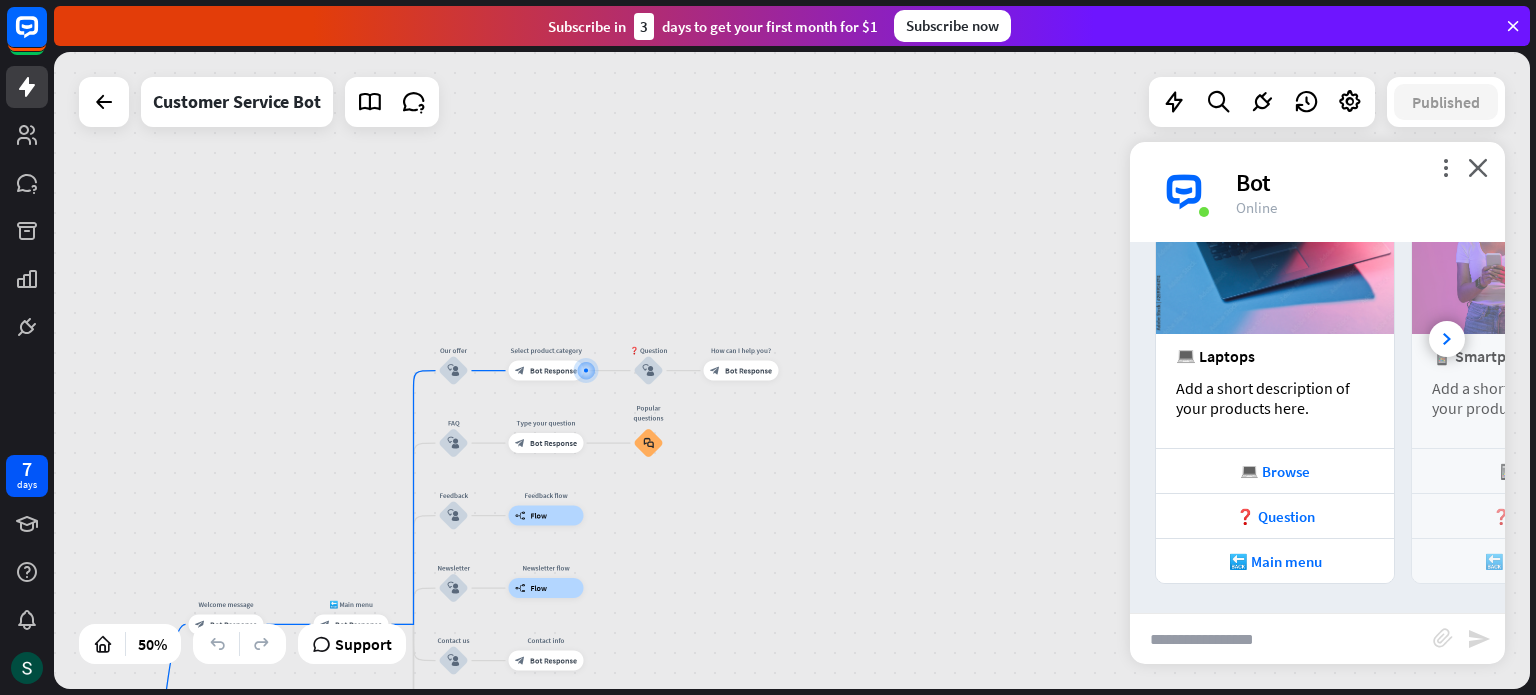 drag, startPoint x: 1318, startPoint y: 152, endPoint x: 1032, endPoint y: 139, distance: 286.2953 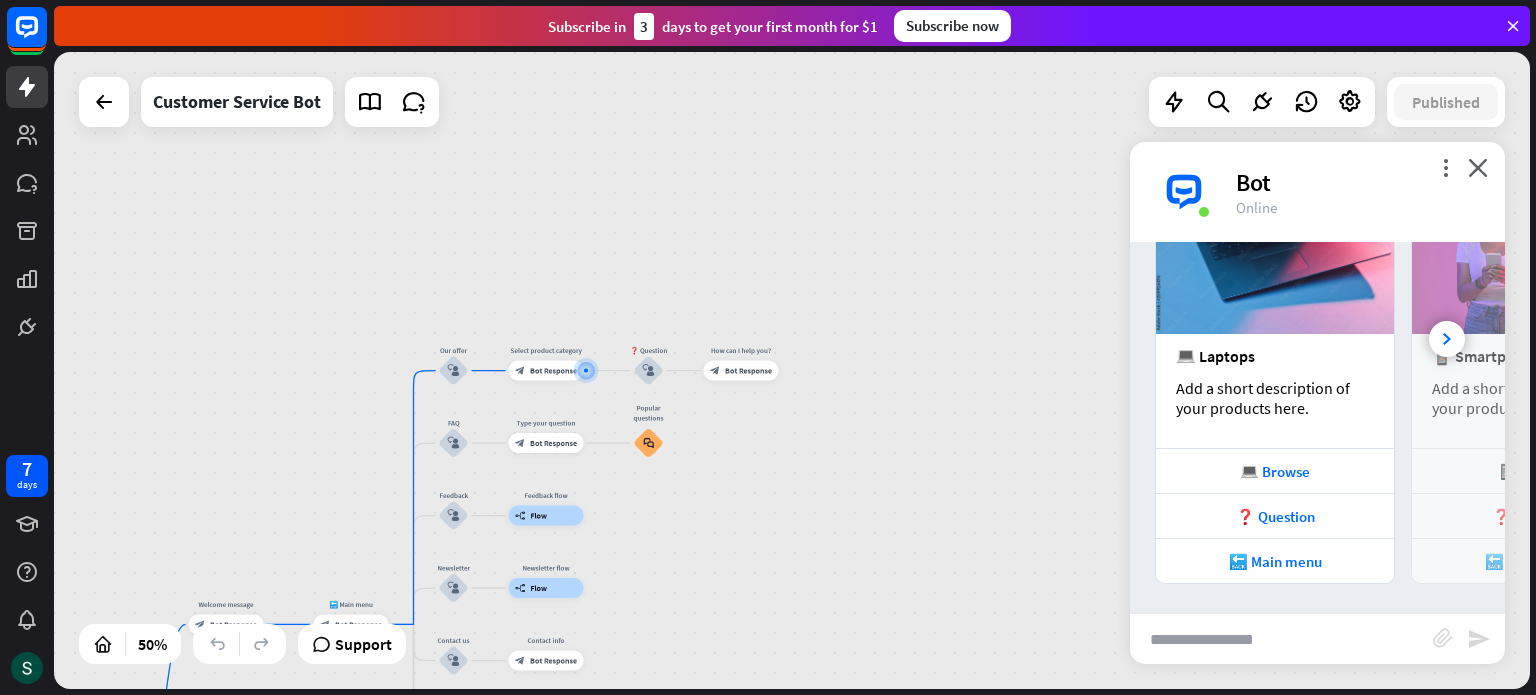 click on "home_2   Start point                 Welcome message   block_bot_response   Bot Response                 🔙 Main menu   block_bot_response   Bot Response                 Our offer   block_user_input       Edit name   more_horiz           Select product category   block_bot_response   Bot Response                     ❓ Question   block_user_input                 How can I help you?   block_bot_response   Bot Response                 FAQ   block_user_input                 Type your question   block_bot_response   Bot Response                 Popular questions   block_faq                 Feedback   block_user_input                 Feedback flow   builder_tree   Flow                 Newsletter   block_user_input                 Newsletter flow   builder_tree   Flow                 Contact us   block_user_input                 Contact info   block_bot_response   Bot Response       Edit name   more_horiz         plus     block_user_input                 Go to Main menu   block_goto" at bounding box center [792, 370] 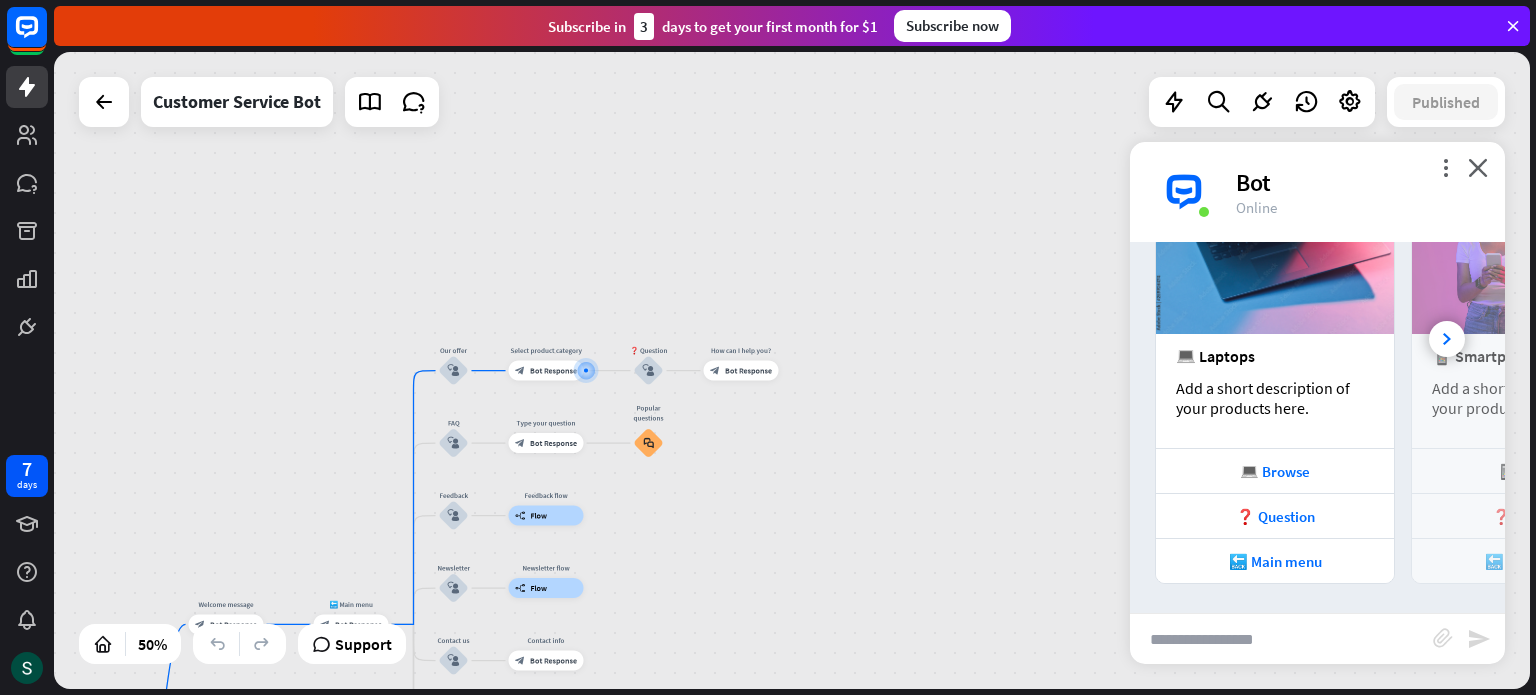 scroll, scrollTop: 201, scrollLeft: 0, axis: vertical 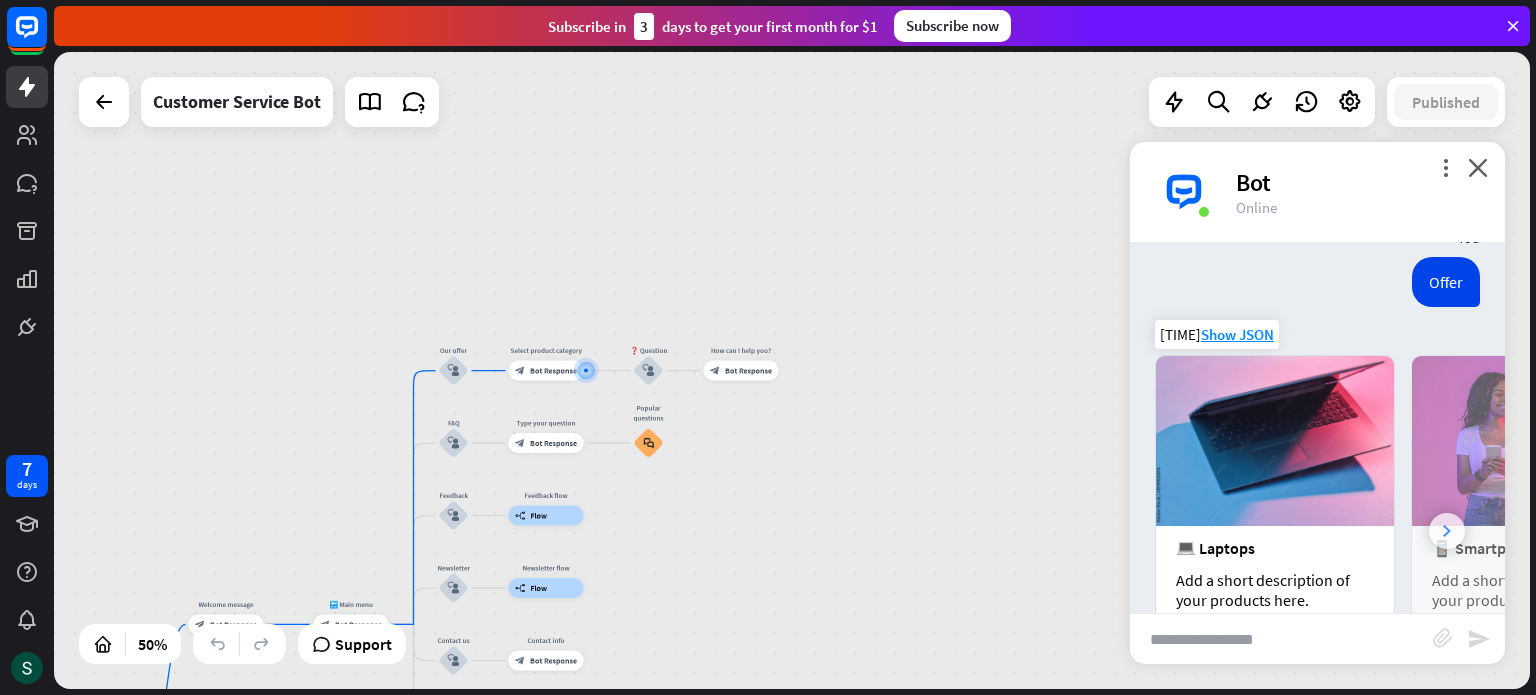click 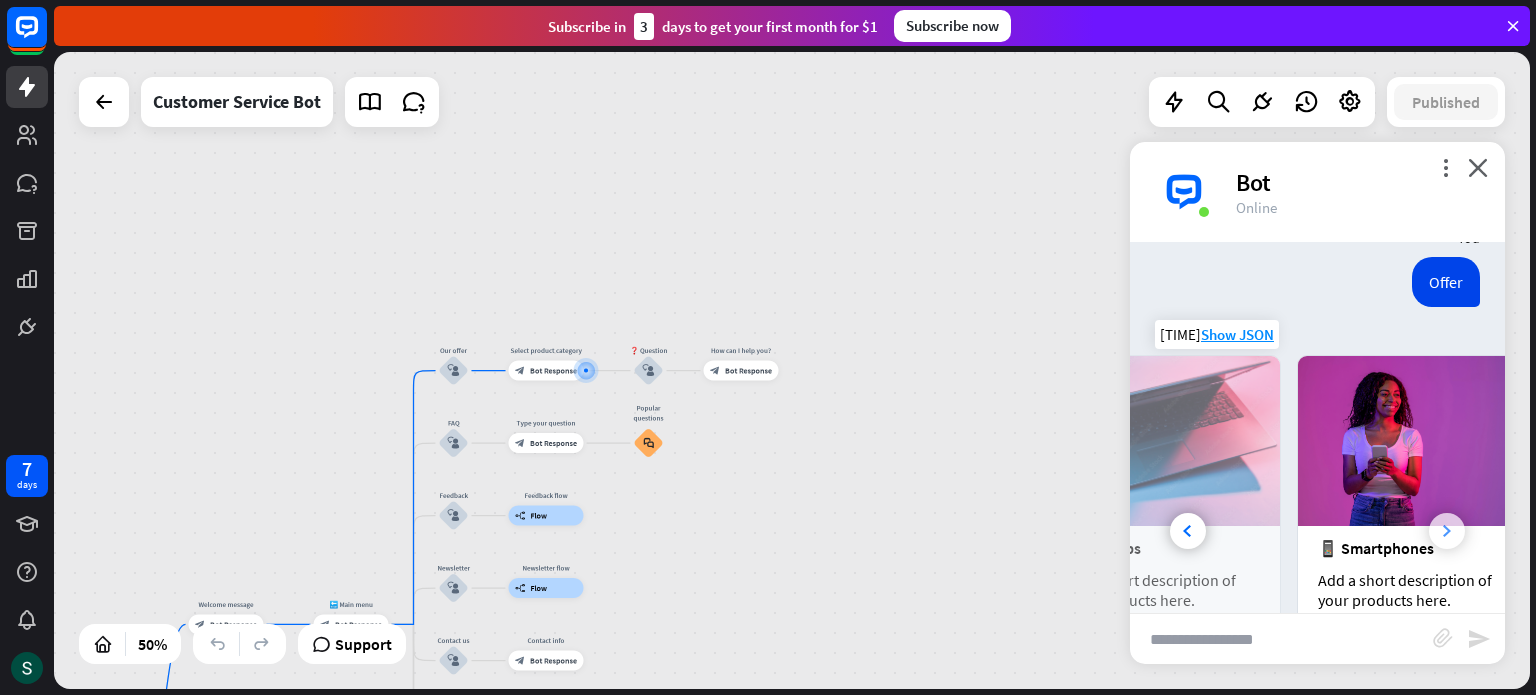scroll, scrollTop: 0, scrollLeft: 220, axis: horizontal 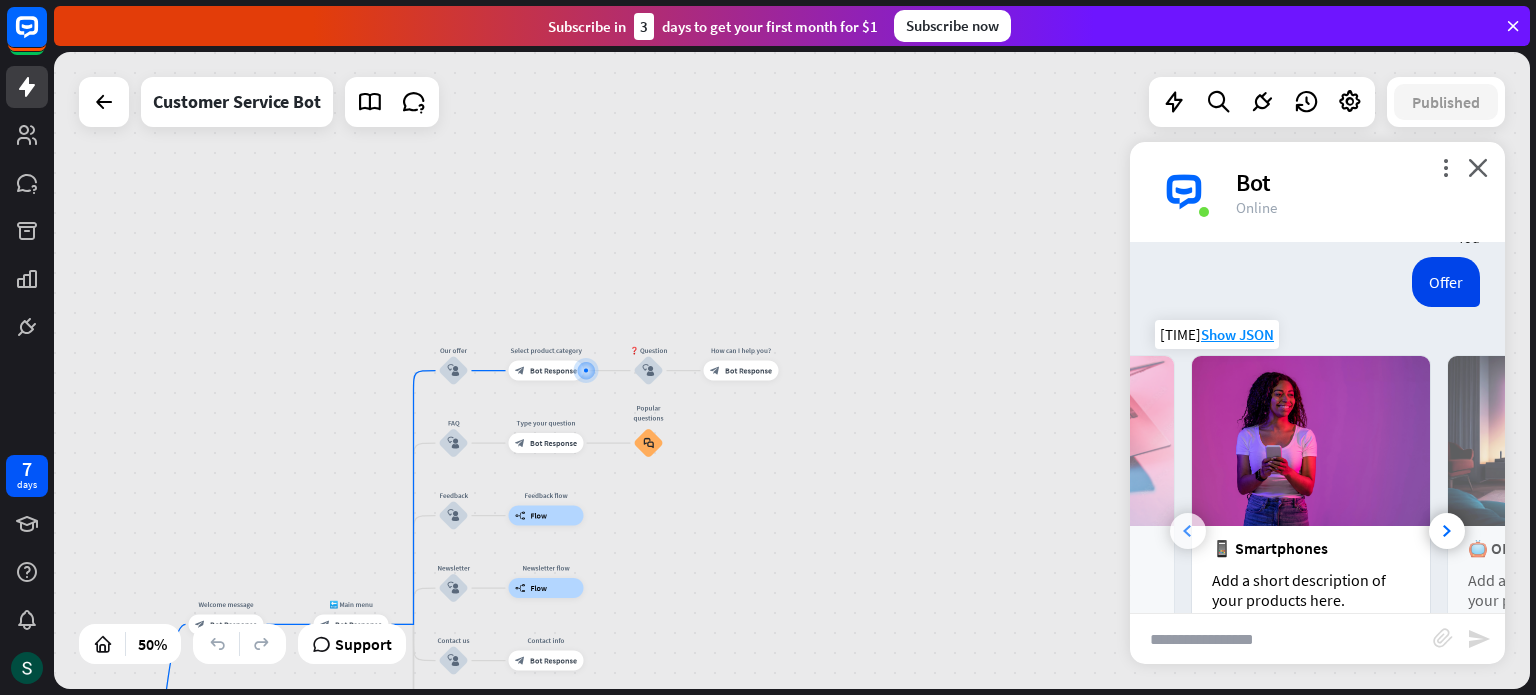 click 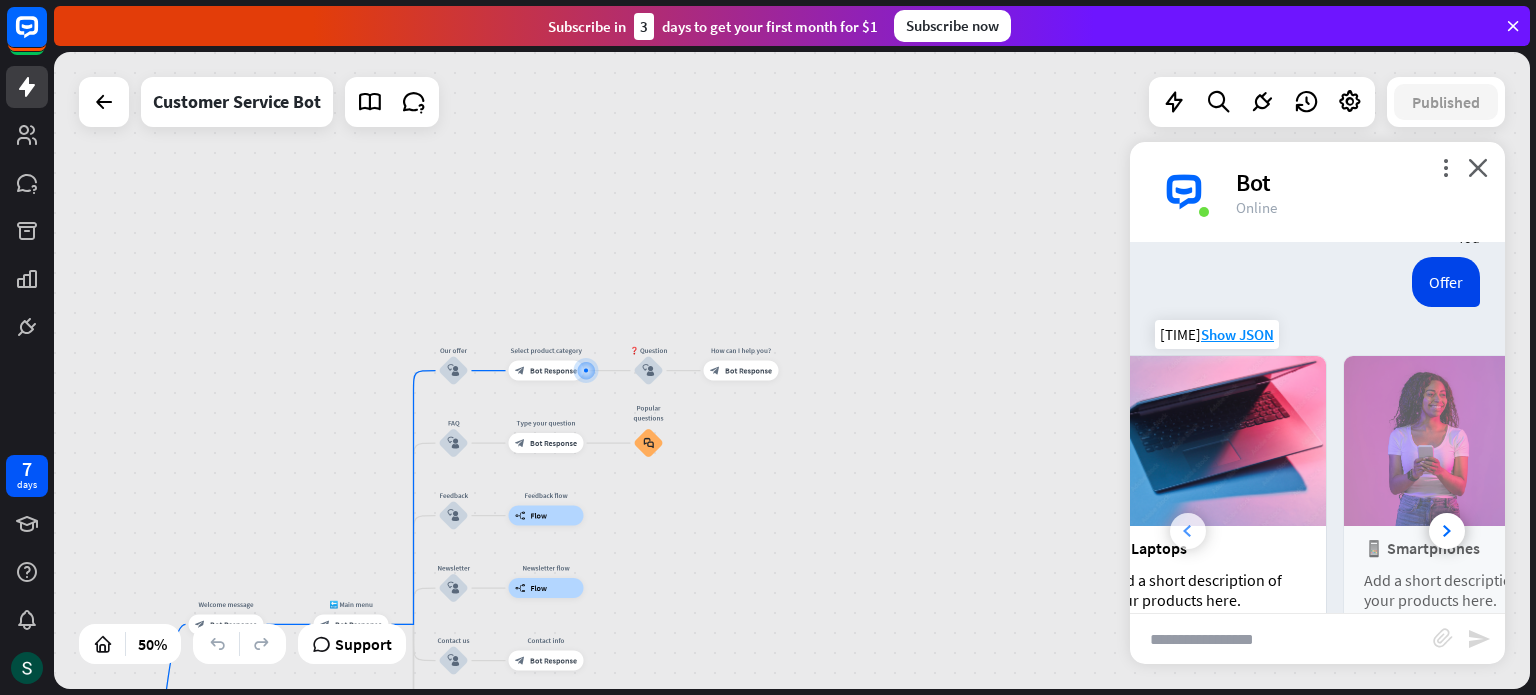 scroll, scrollTop: 0, scrollLeft: 0, axis: both 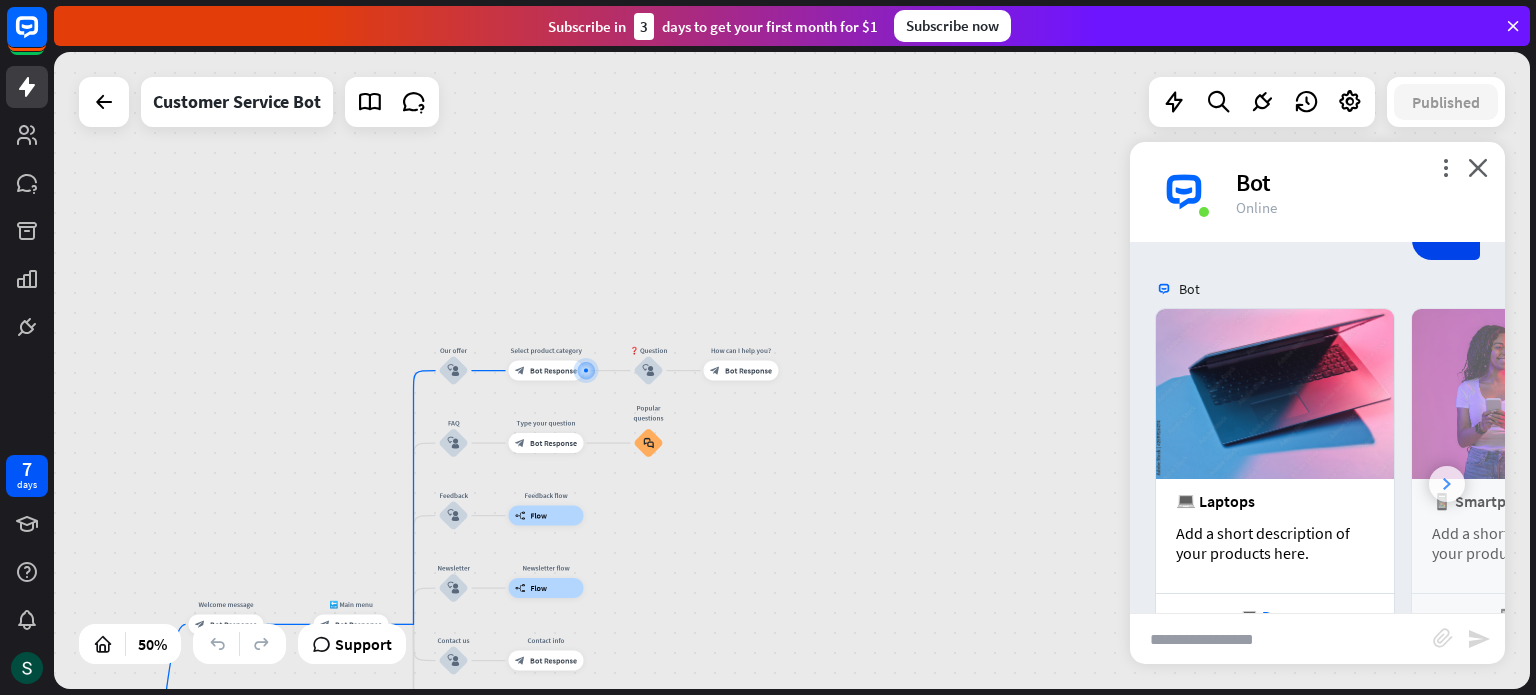 click at bounding box center (1447, 484) 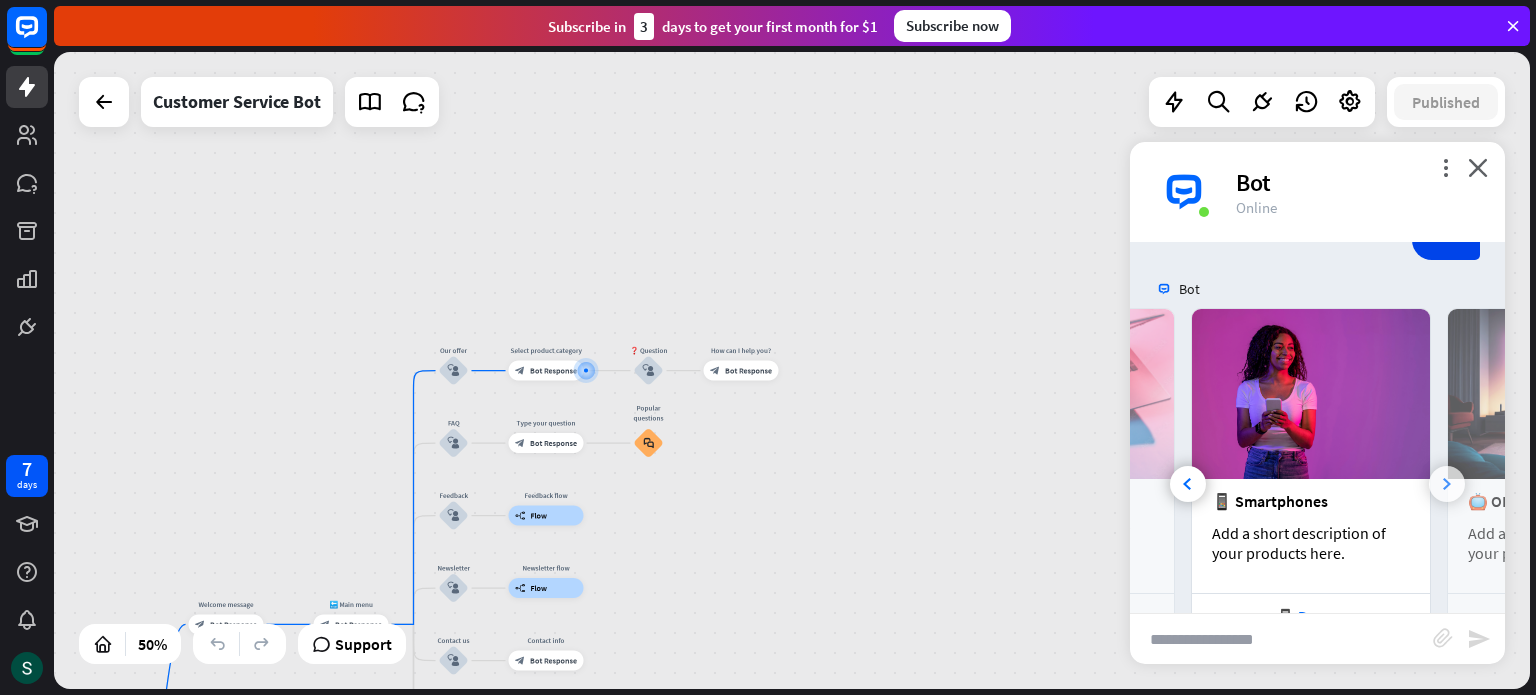click at bounding box center (1447, 484) 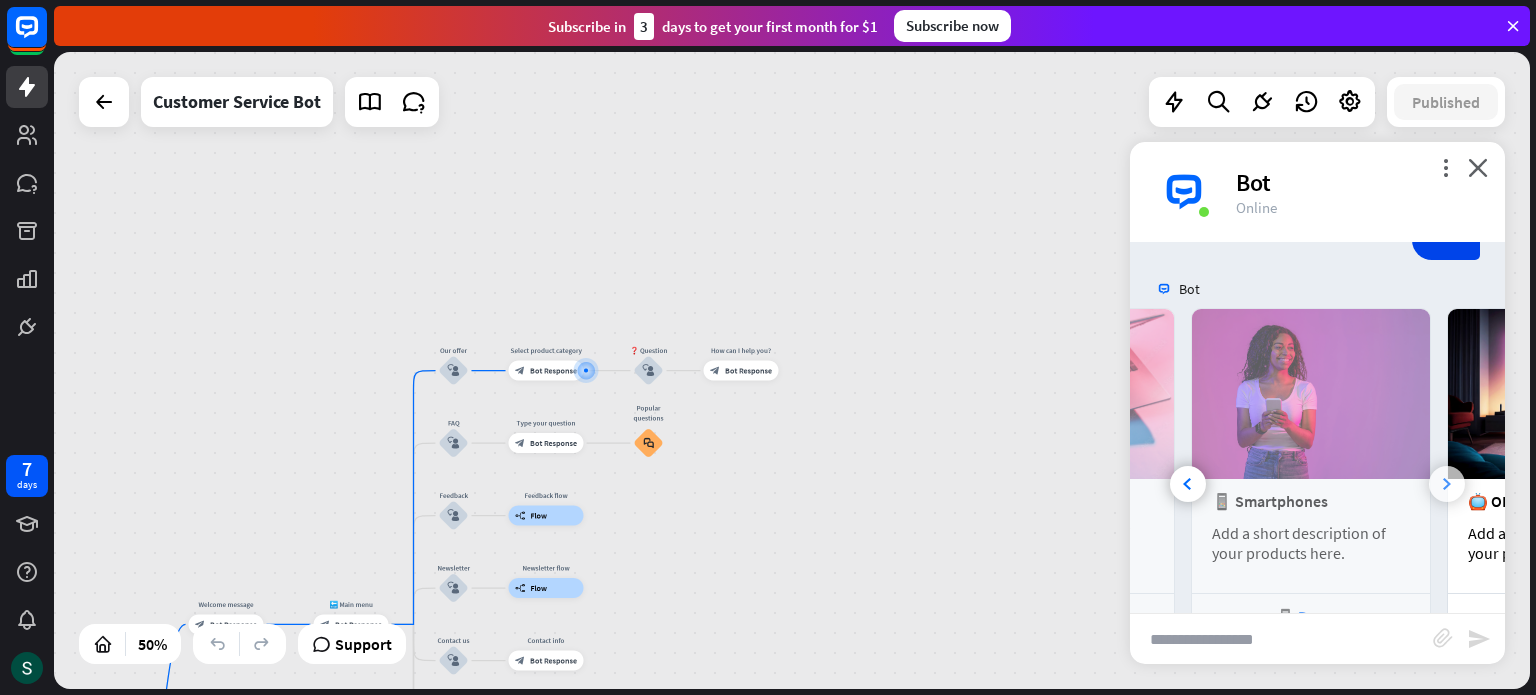 scroll, scrollTop: 0, scrollLeft: 442, axis: horizontal 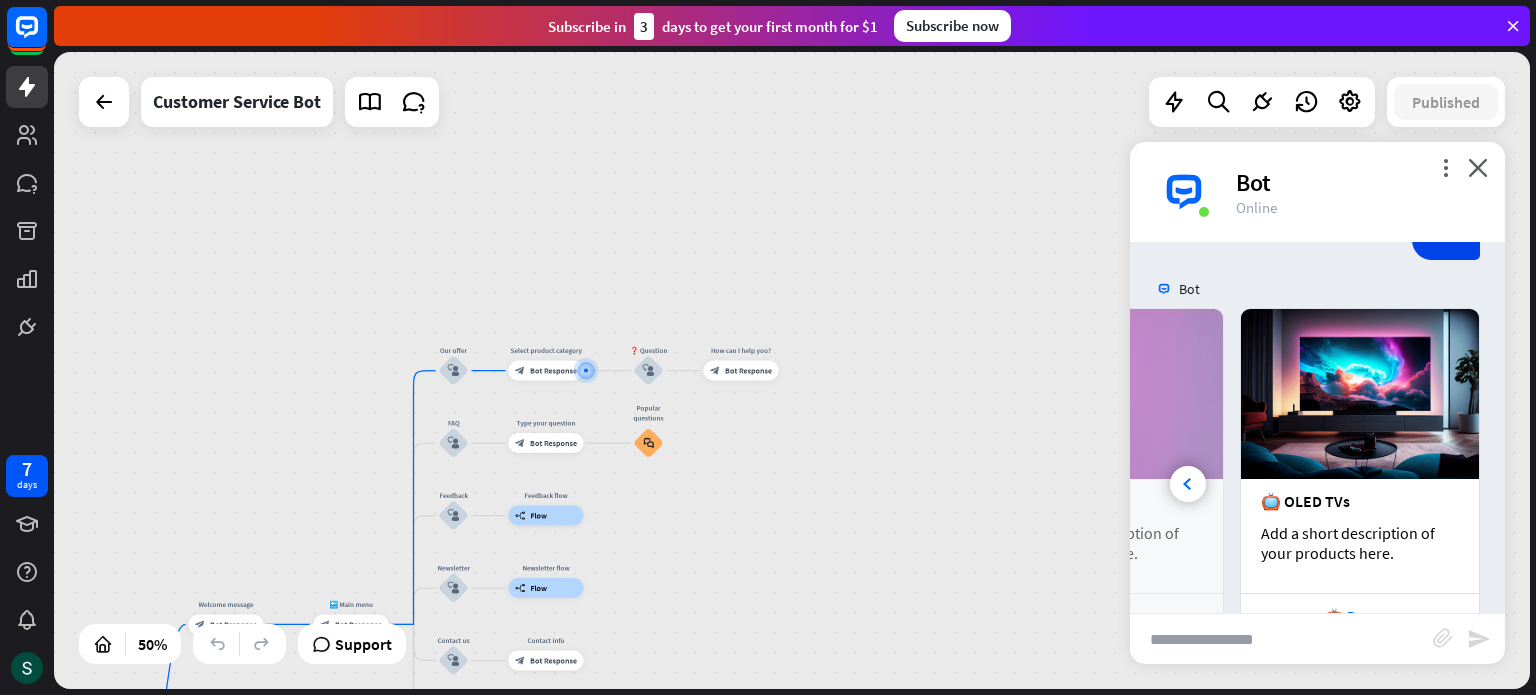 click at bounding box center [1360, 394] 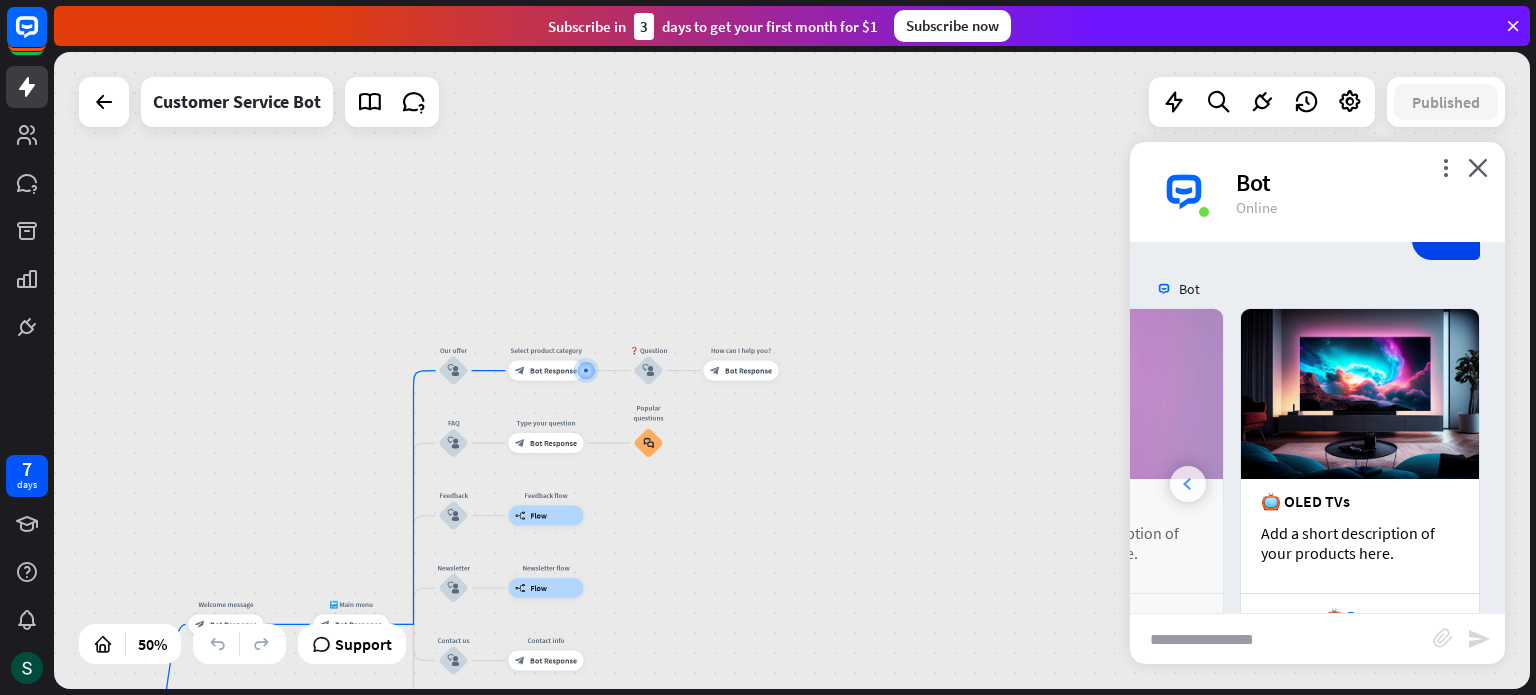 click at bounding box center (1188, 484) 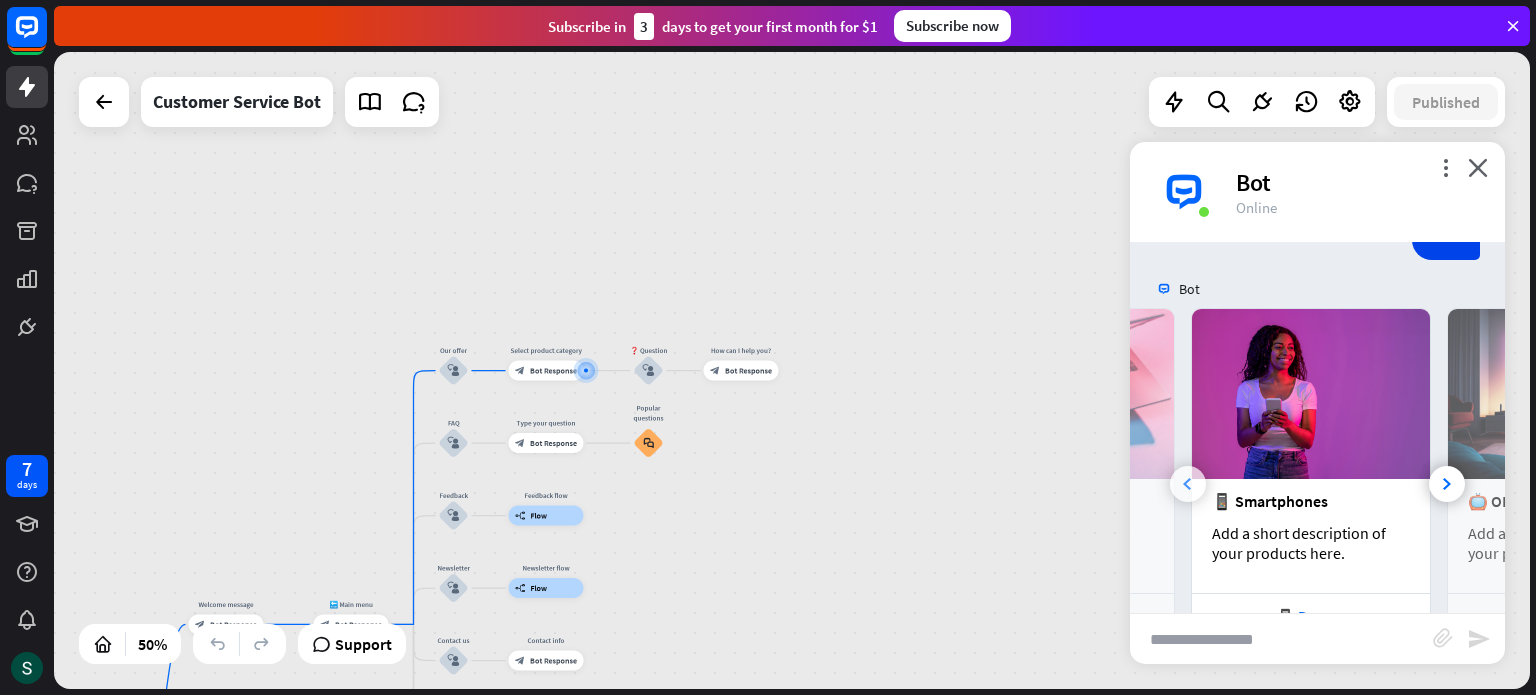 click at bounding box center [1188, 484] 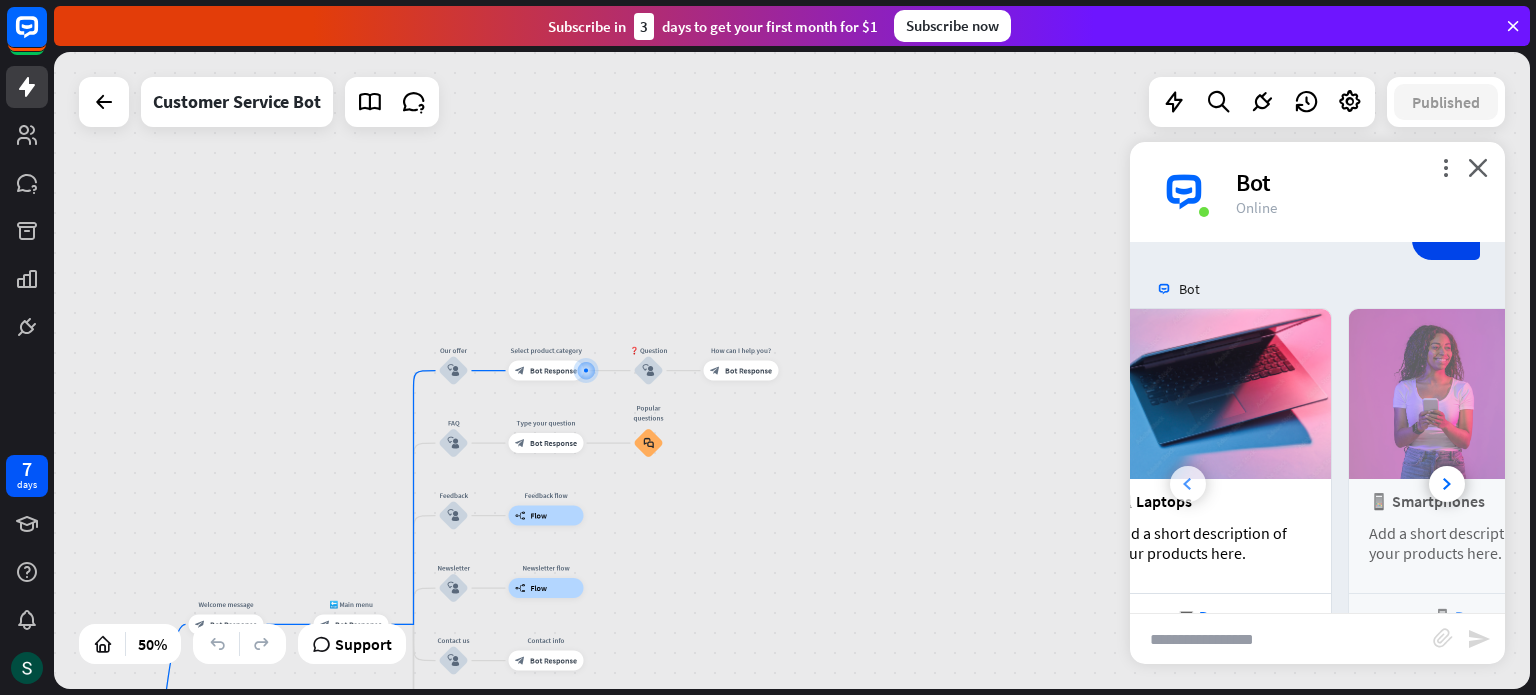 scroll, scrollTop: 0, scrollLeft: 0, axis: both 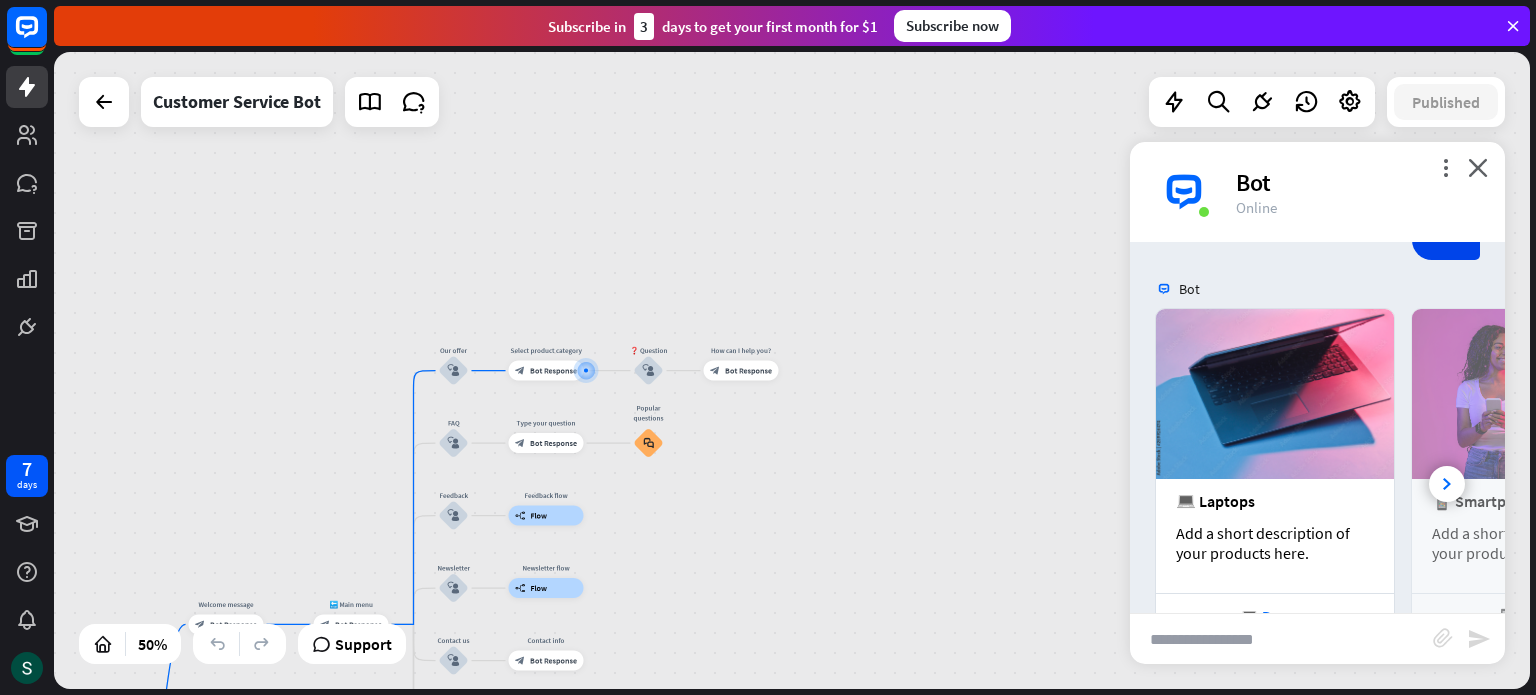 click on "home_2   Start point                 Welcome message   block_bot_response   Bot Response                 🔙 Main menu   block_bot_response   Bot Response                 Our offer   block_user_input       Edit name   more_horiz           Select product category   block_bot_response   Bot Response                     ❓ Question   block_user_input                 How can I help you?   block_bot_response   Bot Response                 FAQ   block_user_input                 Type your question   block_bot_response   Bot Response                 Popular questions   block_faq                 Feedback   block_user_input                 Feedback flow   builder_tree   Flow                 Newsletter   block_user_input                 Newsletter flow   builder_tree   Flow                 Contact us   block_user_input                 Contact info   block_bot_response   Bot Response       Edit name   more_horiz         plus     block_user_input                 Go to Main menu   block_goto" at bounding box center [792, 370] 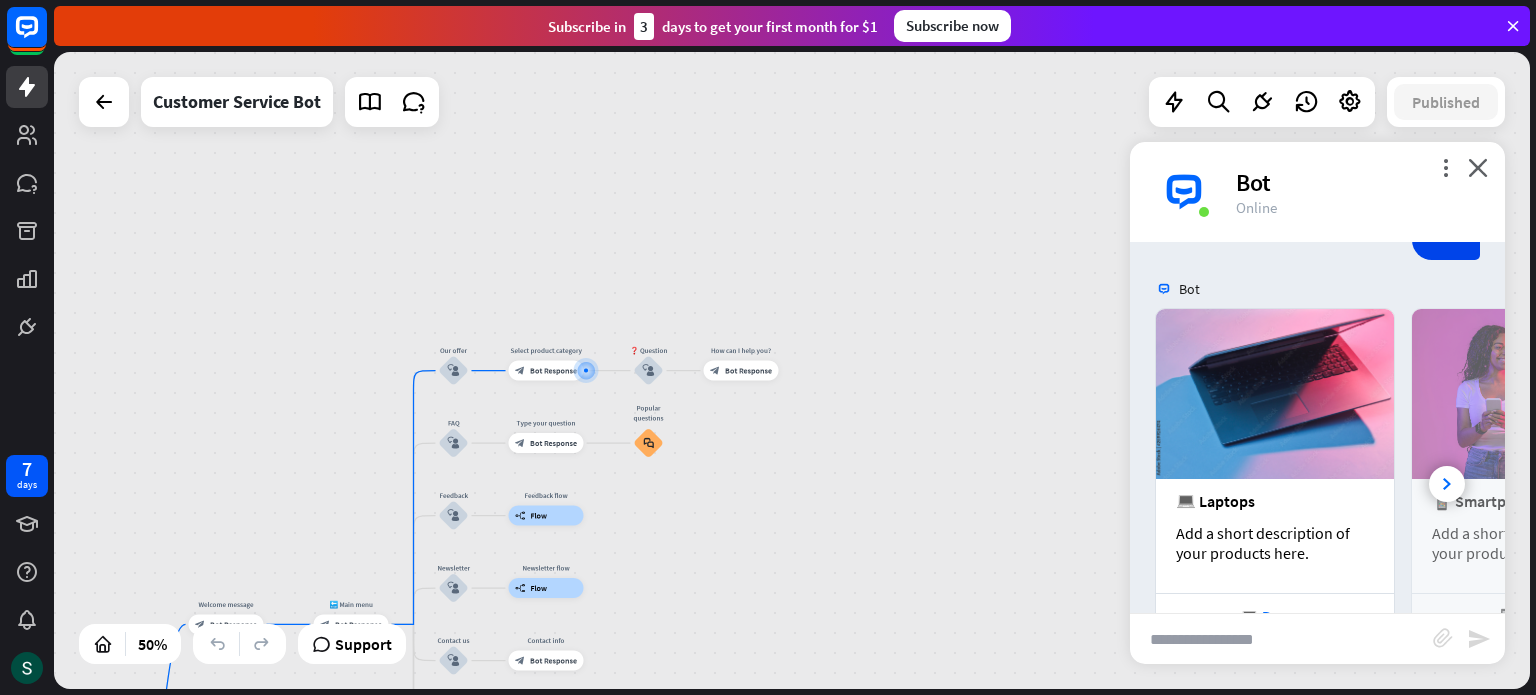 click on "home_2   Start point                 Welcome message   block_bot_response   Bot Response                 🔙 Main menu   block_bot_response   Bot Response                 Our offer   block_user_input       Edit name   more_horiz           Select product category   block_bot_response   Bot Response                     ❓ Question   block_user_input                 How can I help you?   block_bot_response   Bot Response                 FAQ   block_user_input                 Type your question   block_bot_response   Bot Response                 Popular questions   block_faq                 Feedback   block_user_input                 Feedback flow   builder_tree   Flow                 Newsletter   block_user_input                 Newsletter flow   builder_tree   Flow                 Contact us   block_user_input                 Contact info   block_bot_response   Bot Response       Edit name   more_horiz         plus     block_user_input                 Go to Main menu   block_goto" at bounding box center [792, 370] 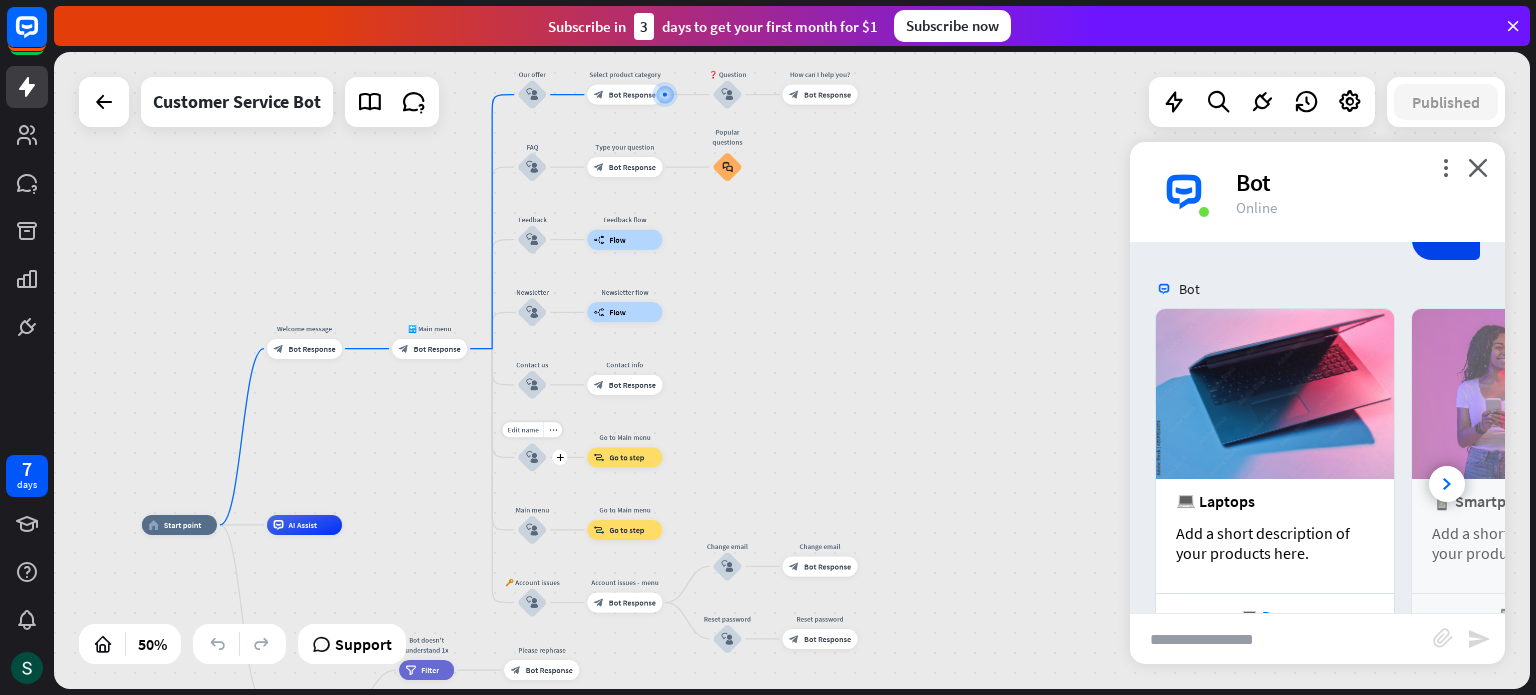 drag, startPoint x: 955, startPoint y: 284, endPoint x: 1034, endPoint y: -12, distance: 306.3609 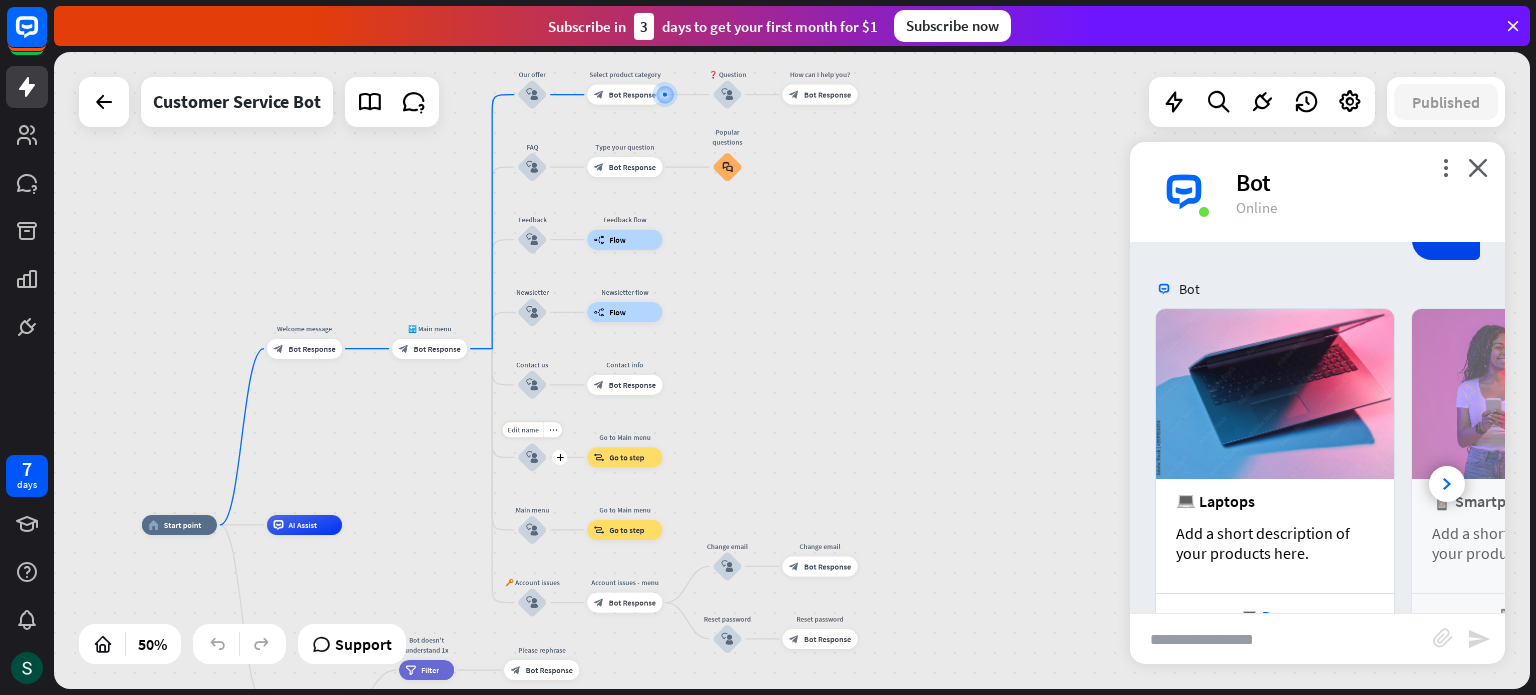 click on "7   days
close
First steps
arrow_left   Back to home
ChatBot basics
Learn how to build your
first chatbot.
play
Watch
Onboarding
Take a tour of Visual Builder.
academy
Start
Platform overview
Explore ChatBot’s main functionalities in under five
minutes.
play
Watch
Haven’t found the answers yet?
Take a free course at the
Academy" at bounding box center [768, 347] 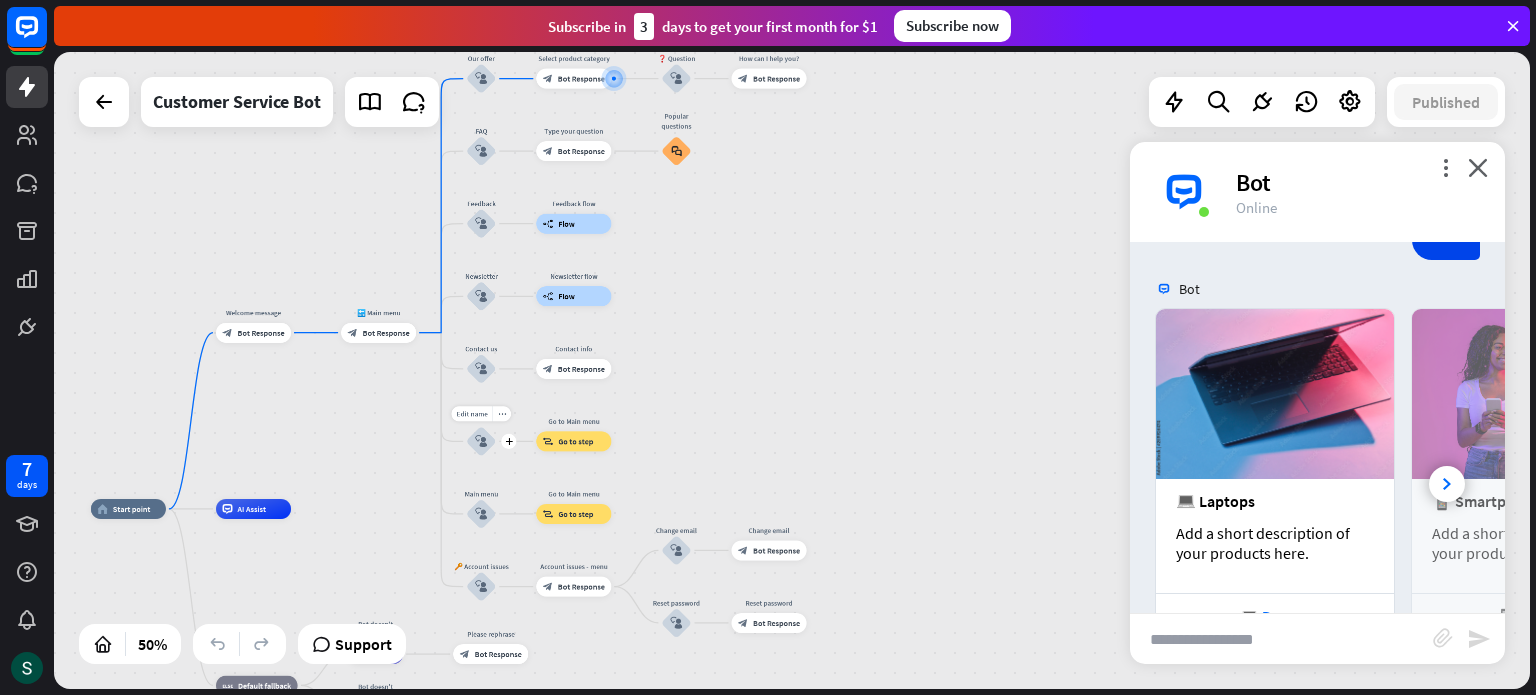click on "home_2   Start point                 Welcome message   block_bot_response   Bot Response                 🔙 Main menu   block_bot_response   Bot Response                 Our offer   block_user_input       Edit name   more_horiz           Select product category   block_bot_response   Bot Response                     ❓ Question   block_user_input                 How can I help you?   block_bot_response   Bot Response                 FAQ   block_user_input                 Type your question   block_bot_response   Bot Response                 Popular questions   block_faq                 Feedback   block_user_input                 Feedback flow   builder_tree   Flow                 Newsletter   block_user_input                 Newsletter flow   builder_tree   Flow                 Contact us   block_user_input                 Contact info   block_bot_response   Bot Response       Edit name   more_horiz         plus     block_user_input                 Go to Main menu   block_goto" at bounding box center [792, 370] 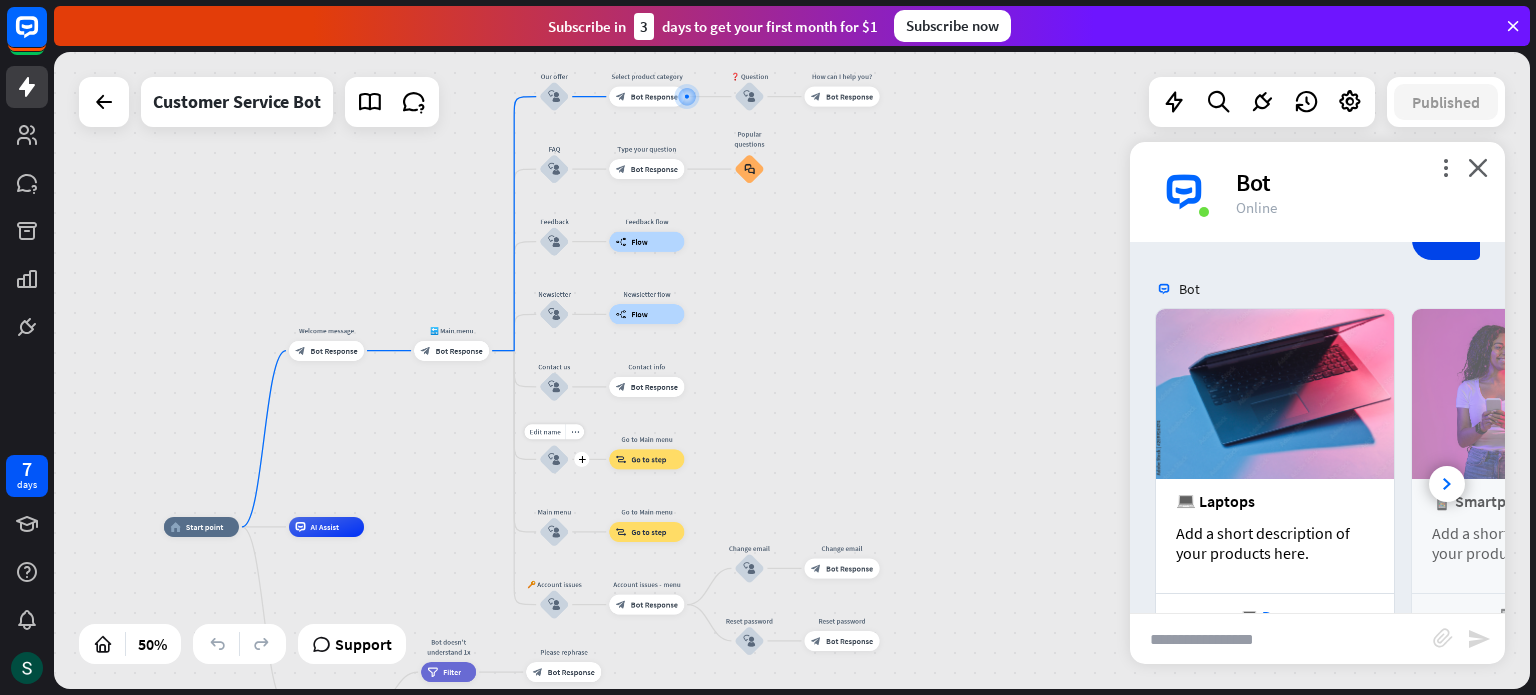 drag, startPoint x: 787, startPoint y: 277, endPoint x: 862, endPoint y: 285, distance: 75.42546 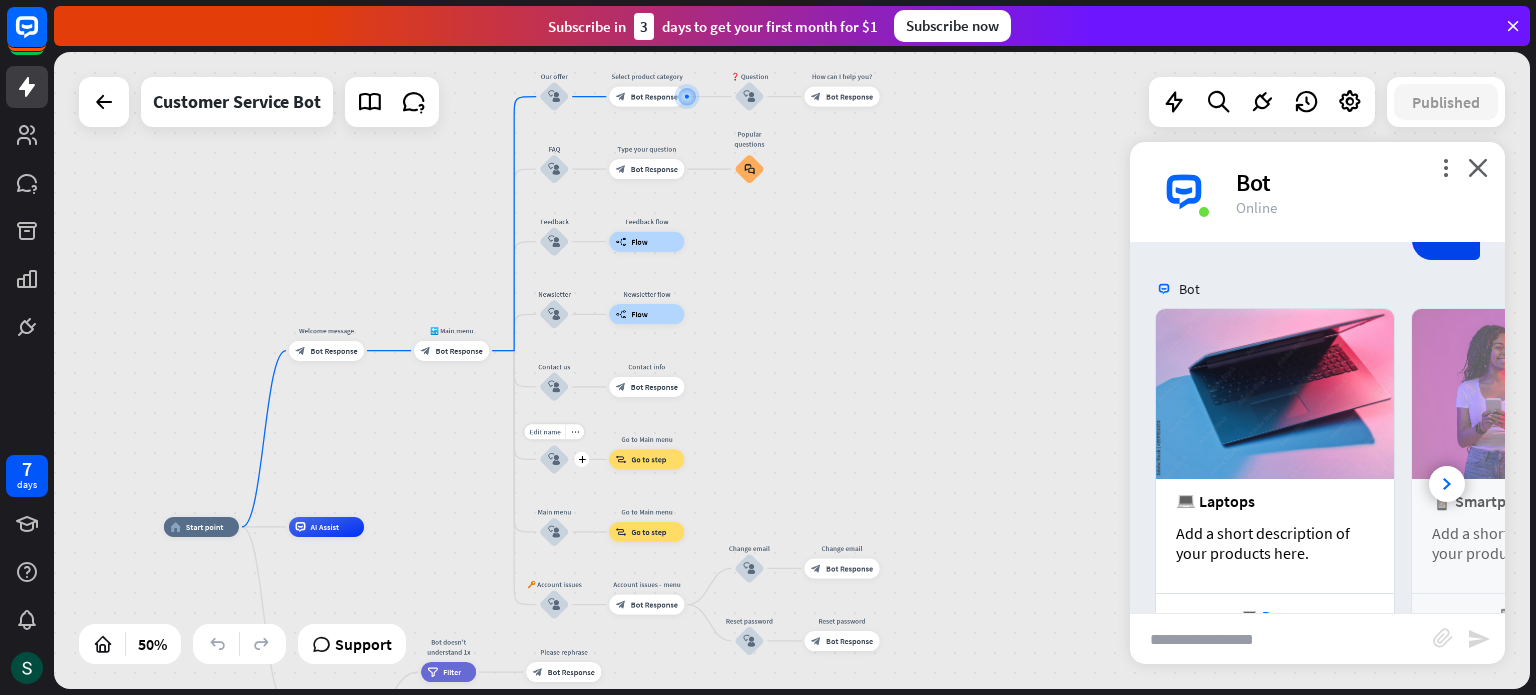 click on "home_2   Start point                 Welcome message   block_bot_response   Bot Response                 🔙 Main menu   block_bot_response   Bot Response                 Our offer   block_user_input       Edit name   more_horiz           Select product category   block_bot_response   Bot Response                     ❓ Question   block_user_input                 How can I help you?   block_bot_response   Bot Response                 FAQ   block_user_input                 Type your question   block_bot_response   Bot Response                 Popular questions   block_faq                 Feedback   block_user_input                 Feedback flow   builder_tree   Flow                 Newsletter   block_user_input                 Newsletter flow   builder_tree   Flow                 Contact us   block_user_input                 Contact info   block_bot_response   Bot Response       Edit name   more_horiz         plus     block_user_input                 Go to Main menu   block_goto" at bounding box center [792, 370] 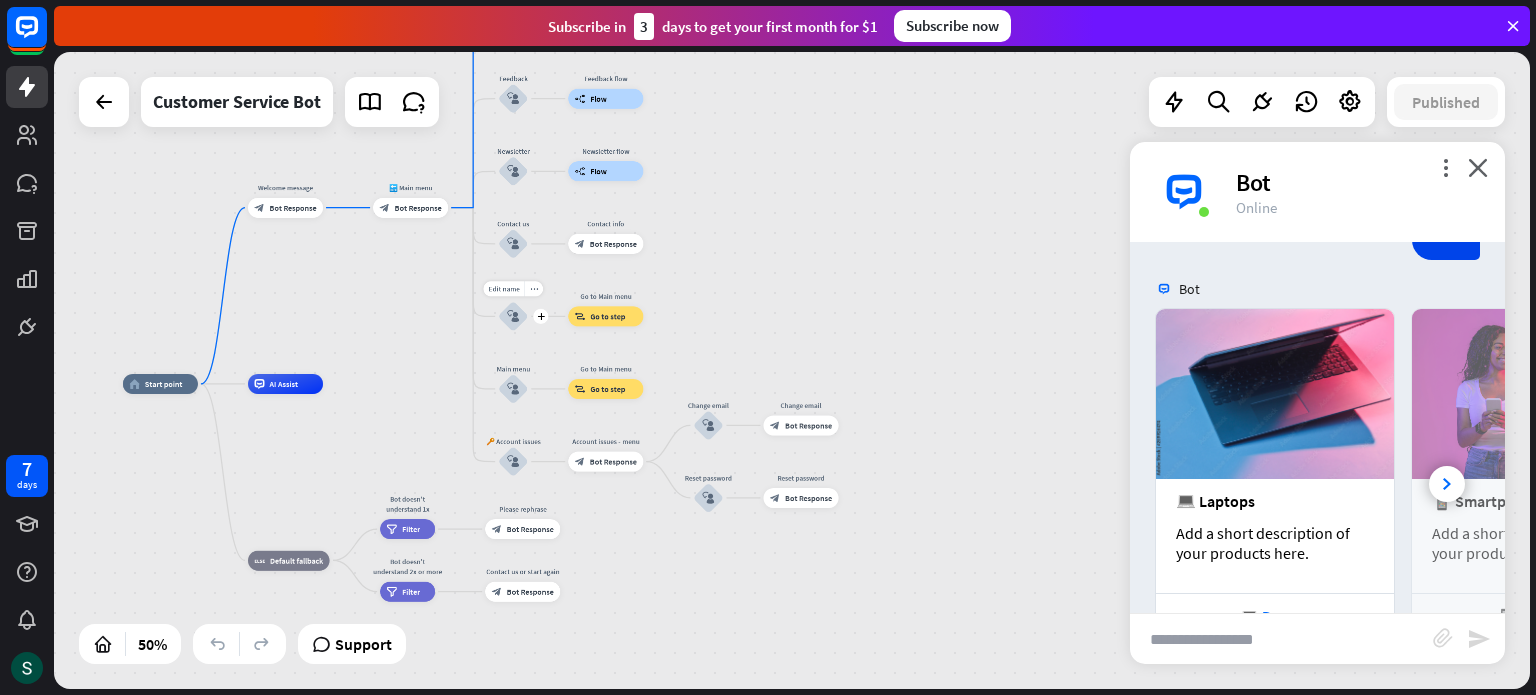 drag, startPoint x: 856, startPoint y: 366, endPoint x: 813, endPoint y: 233, distance: 139.7784 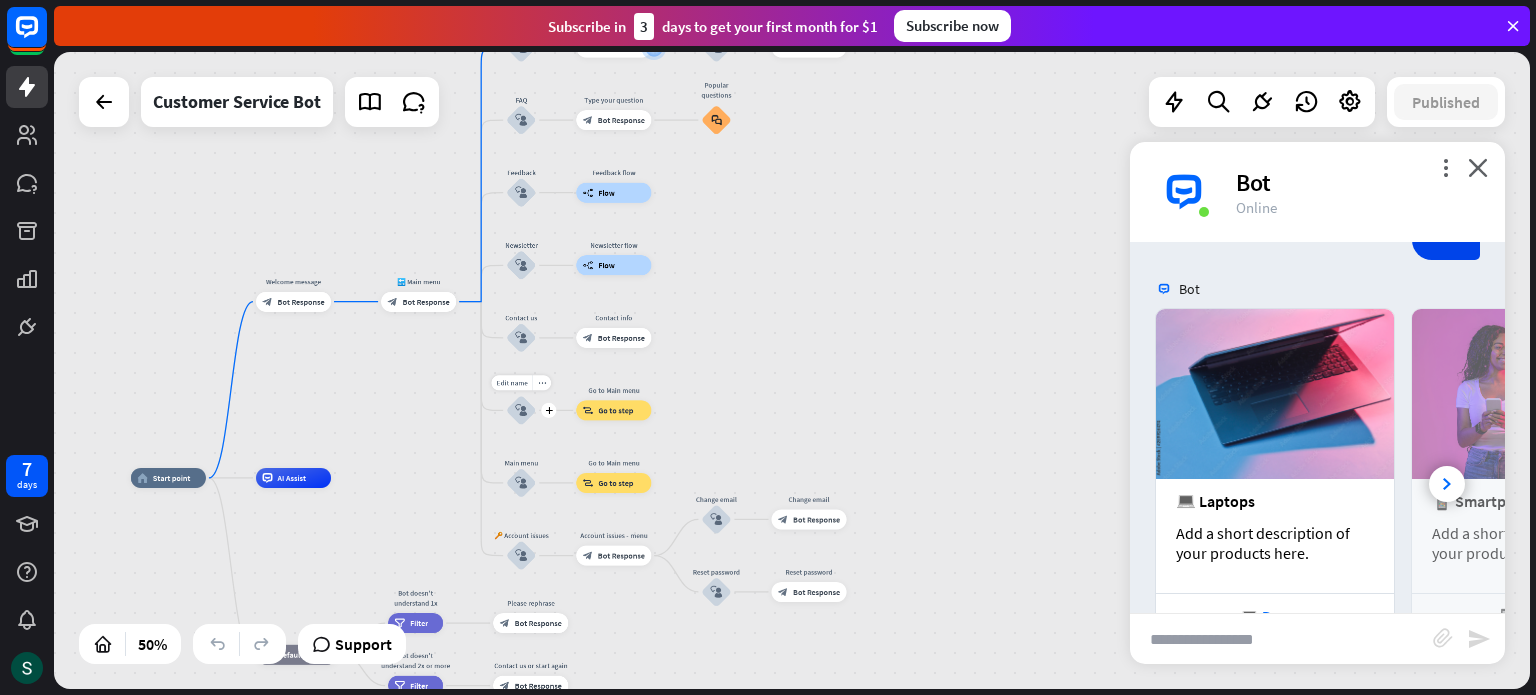 drag, startPoint x: 813, startPoint y: 233, endPoint x: 817, endPoint y: 323, distance: 90.088844 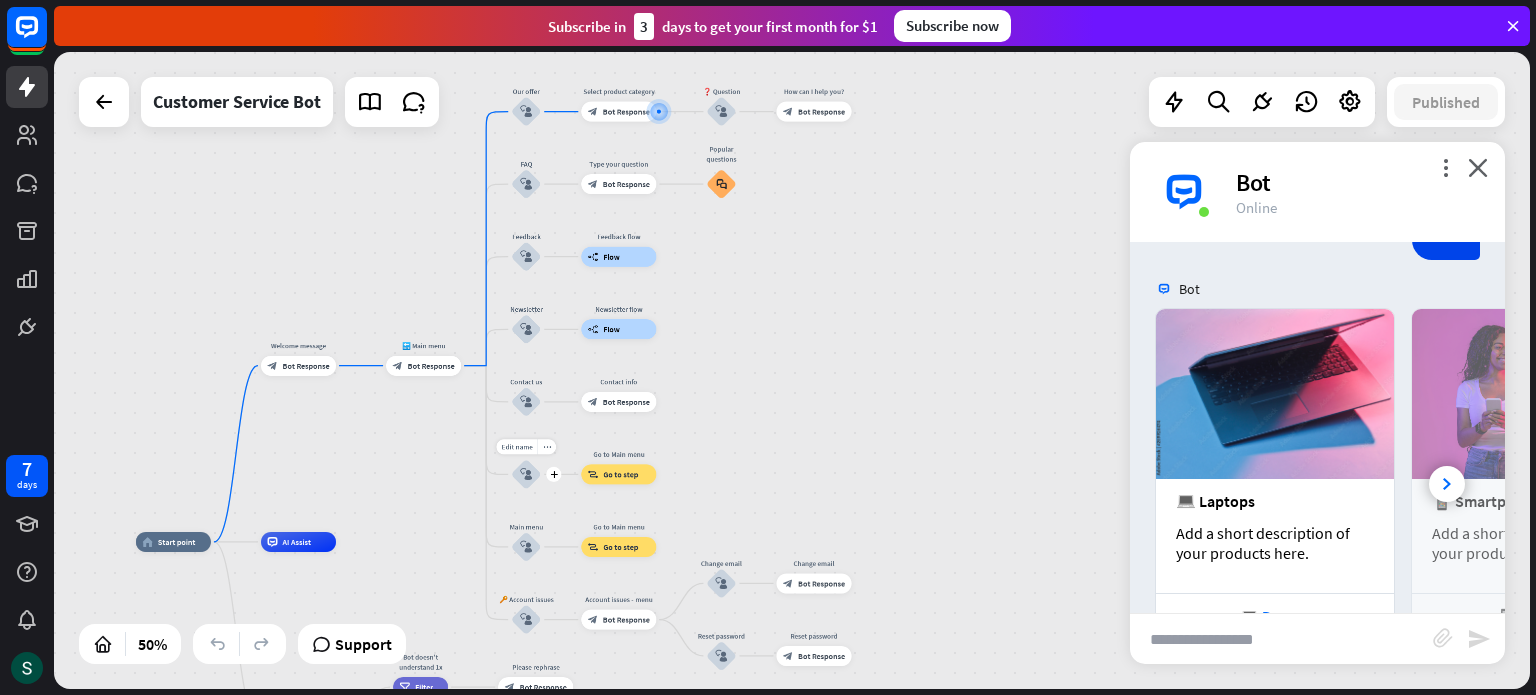 drag, startPoint x: 817, startPoint y: 323, endPoint x: 826, endPoint y: 396, distance: 73.552704 